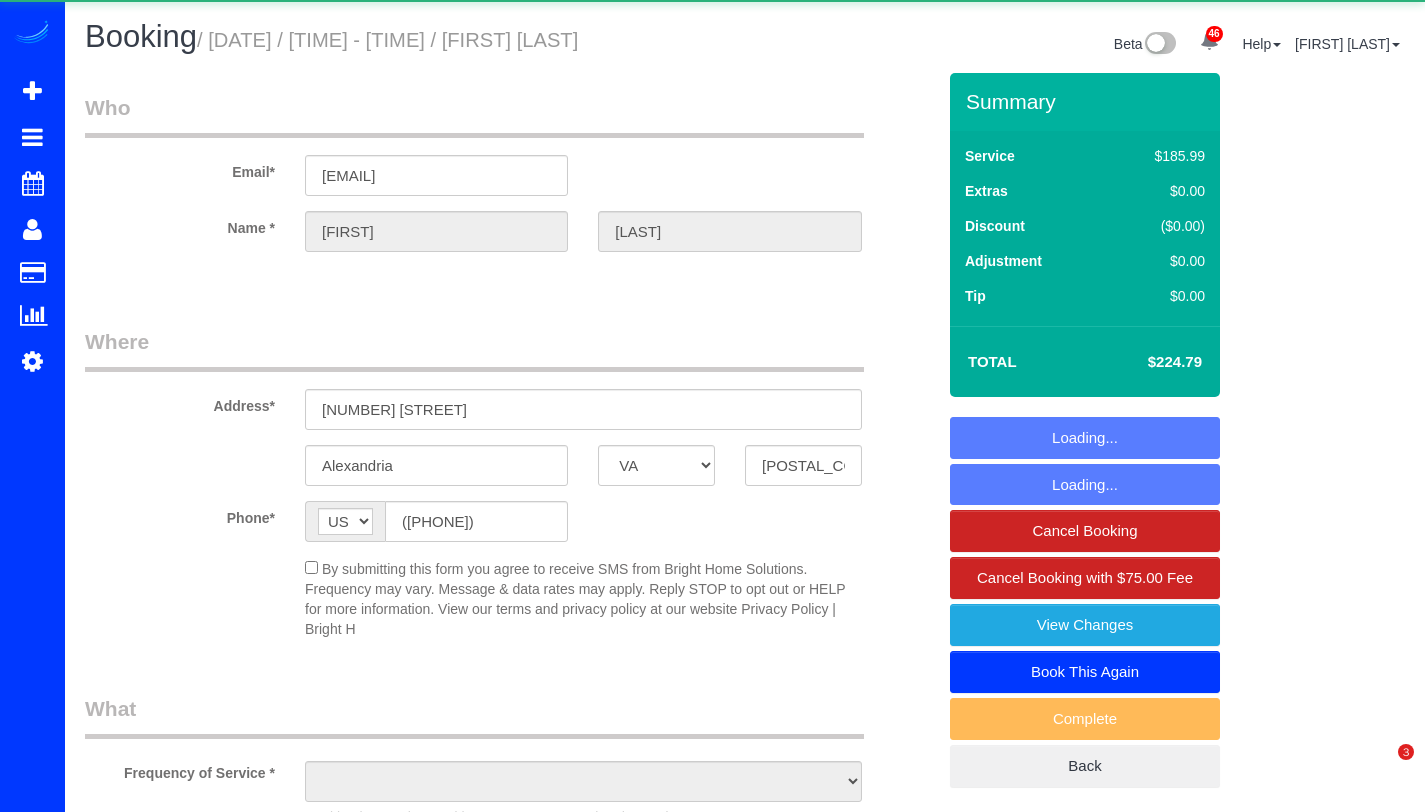 select on "VA" 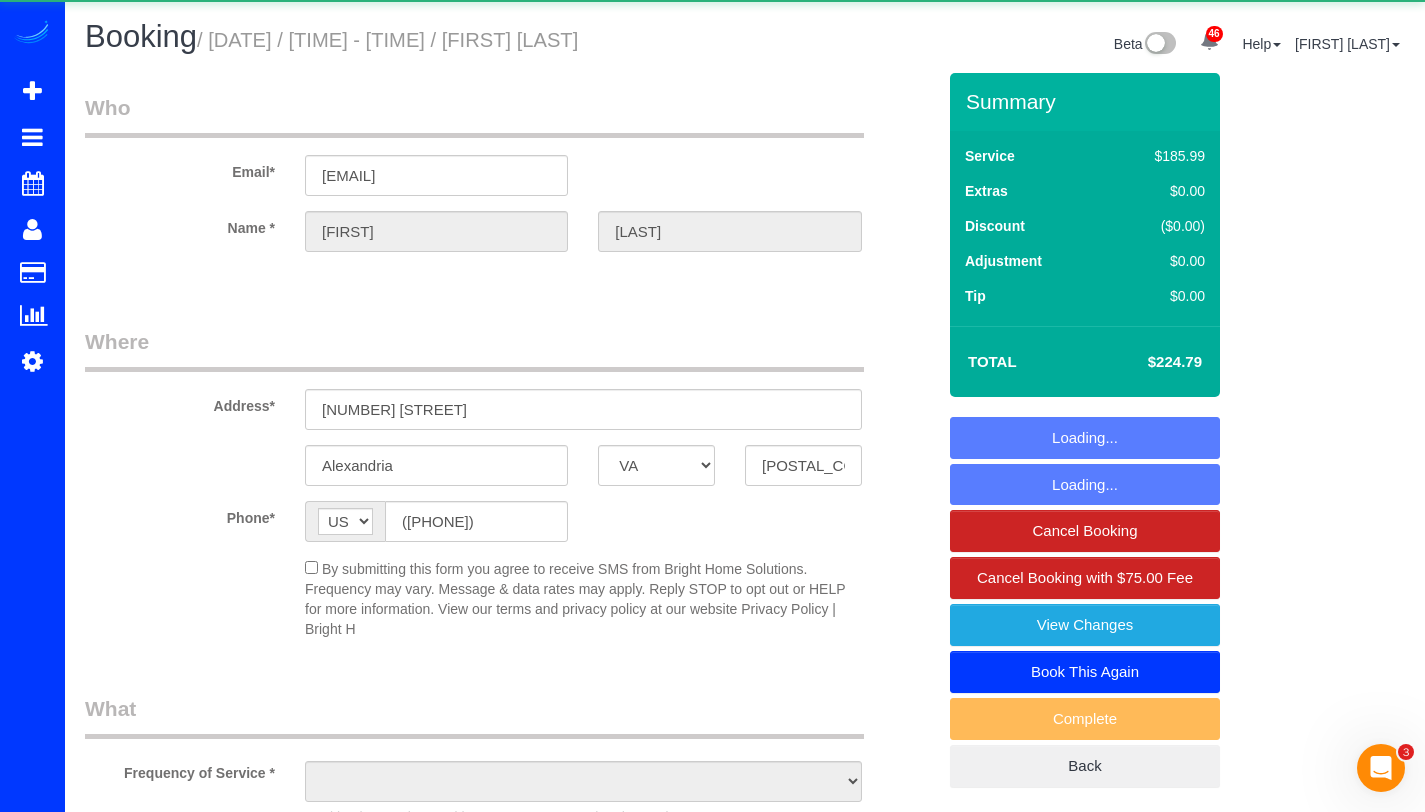scroll, scrollTop: 0, scrollLeft: 0, axis: both 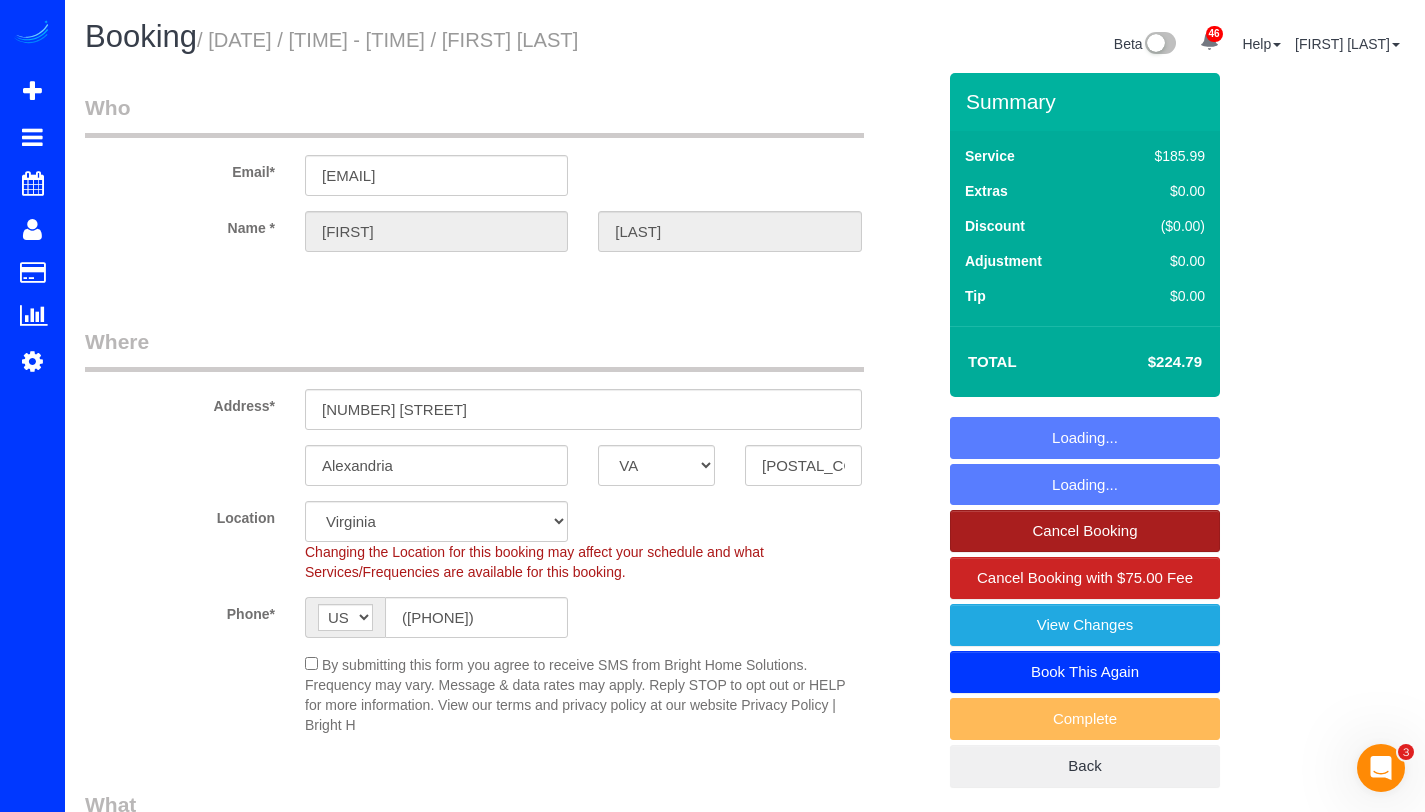 click on "Cancel Booking" at bounding box center [1085, 531] 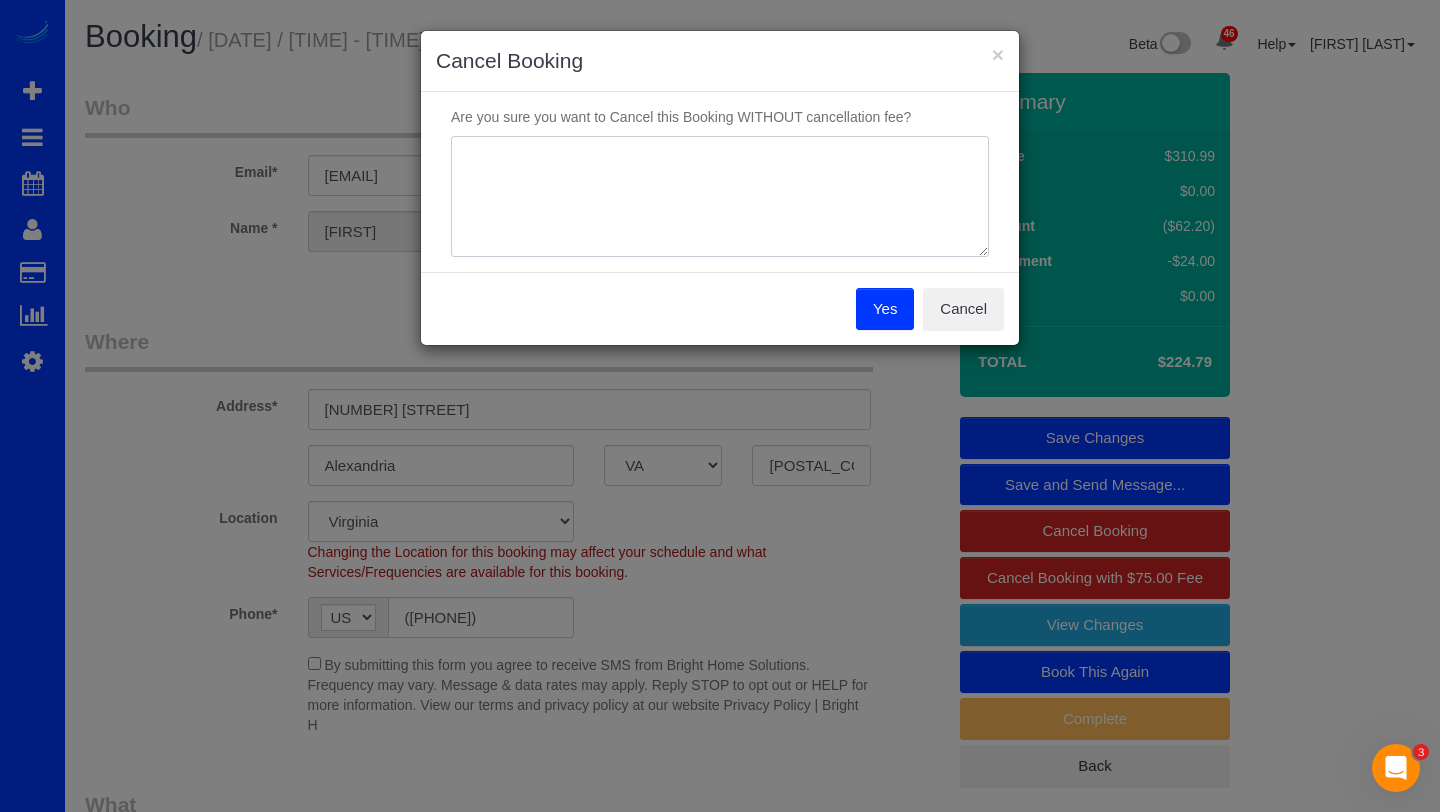 click at bounding box center [720, 197] 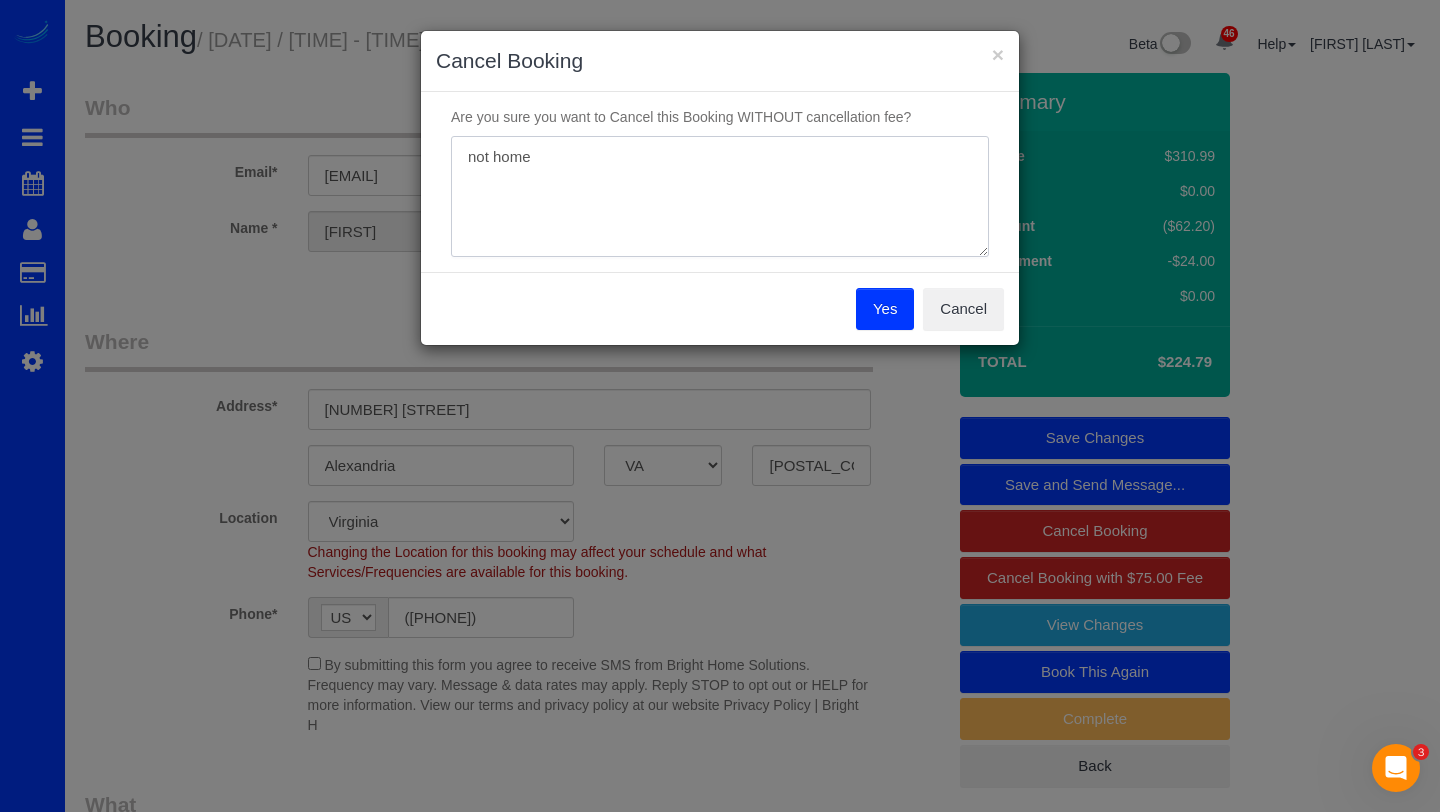 type on "not home" 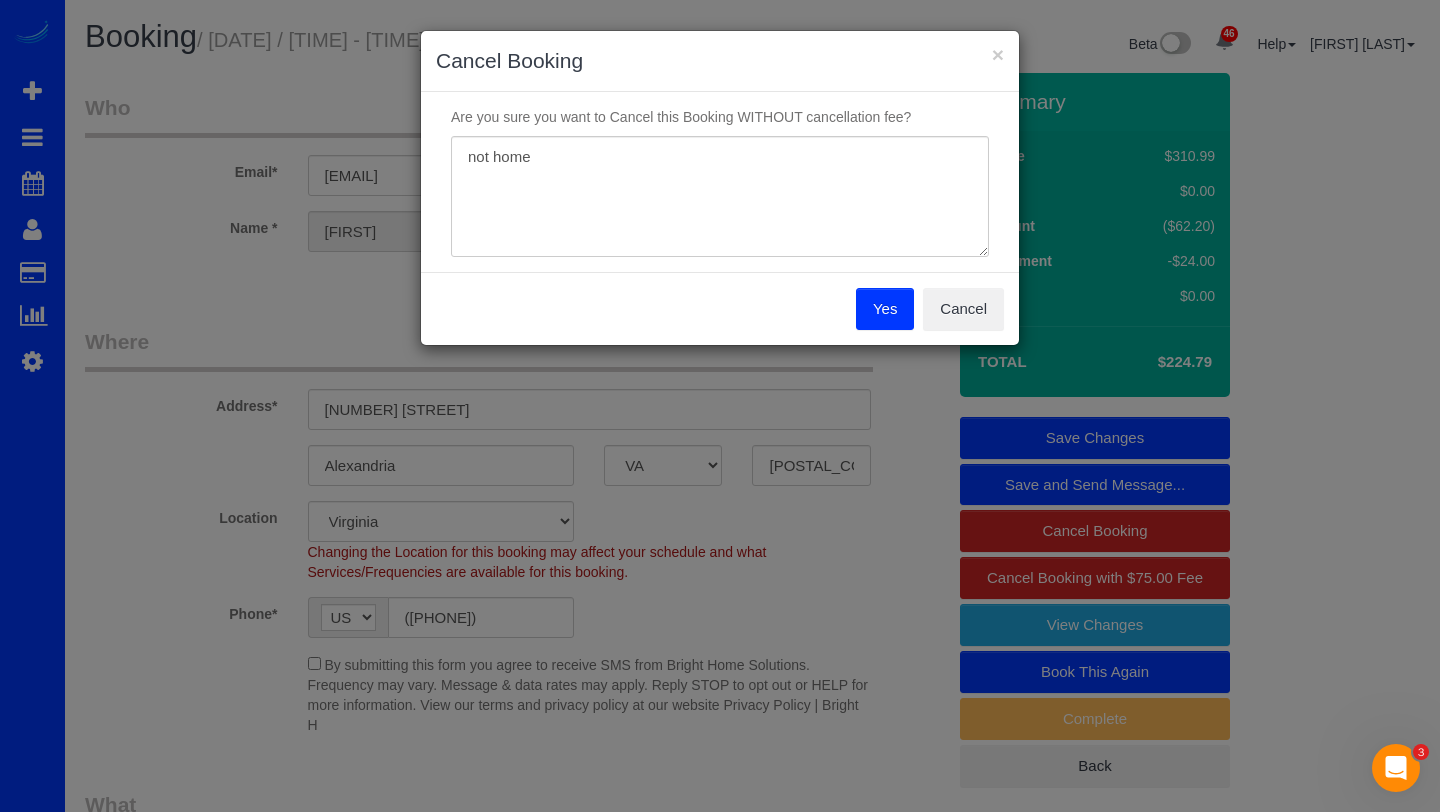 click on "Yes" at bounding box center (885, 309) 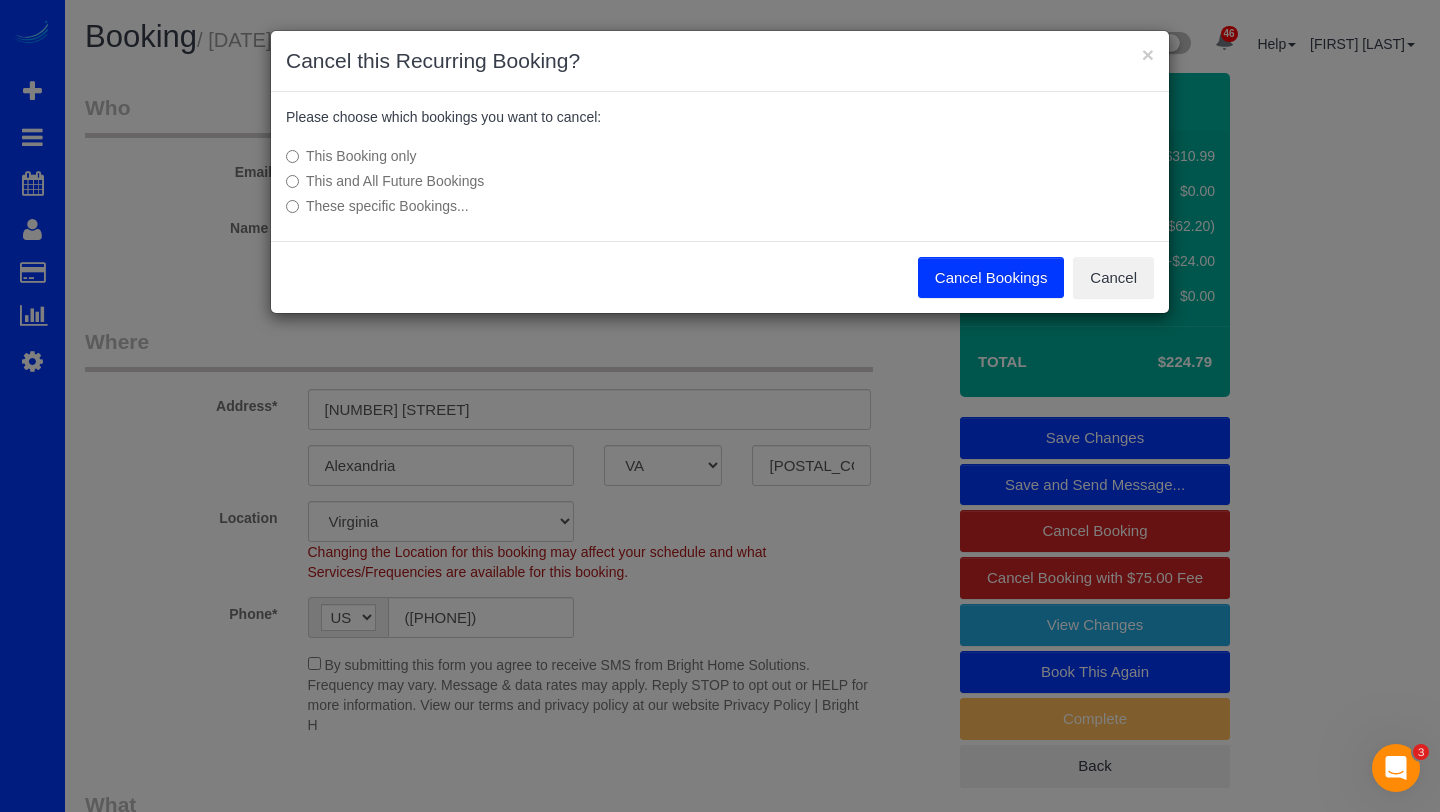 click on "Cancel Bookings" at bounding box center (991, 278) 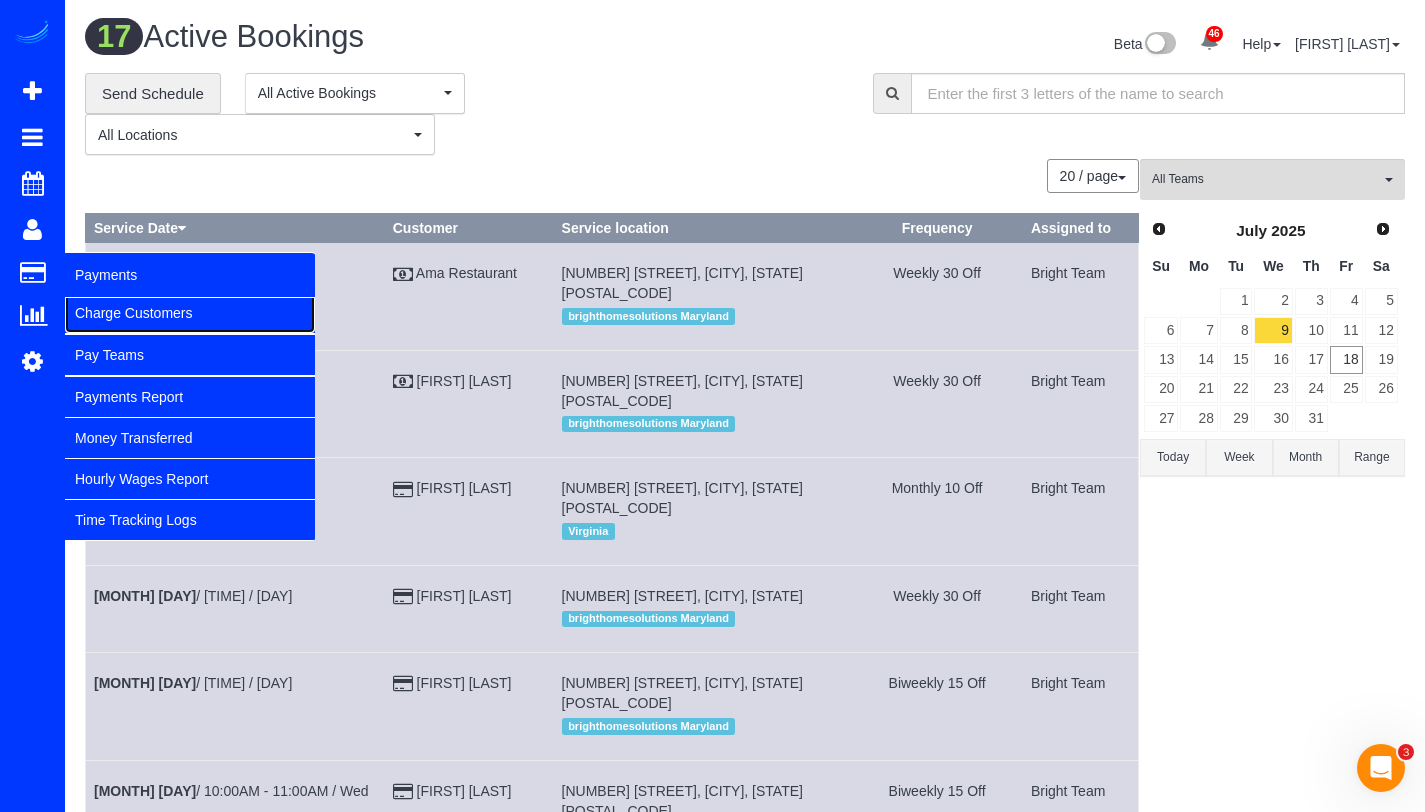 click on "Charge Customers" at bounding box center [190, 313] 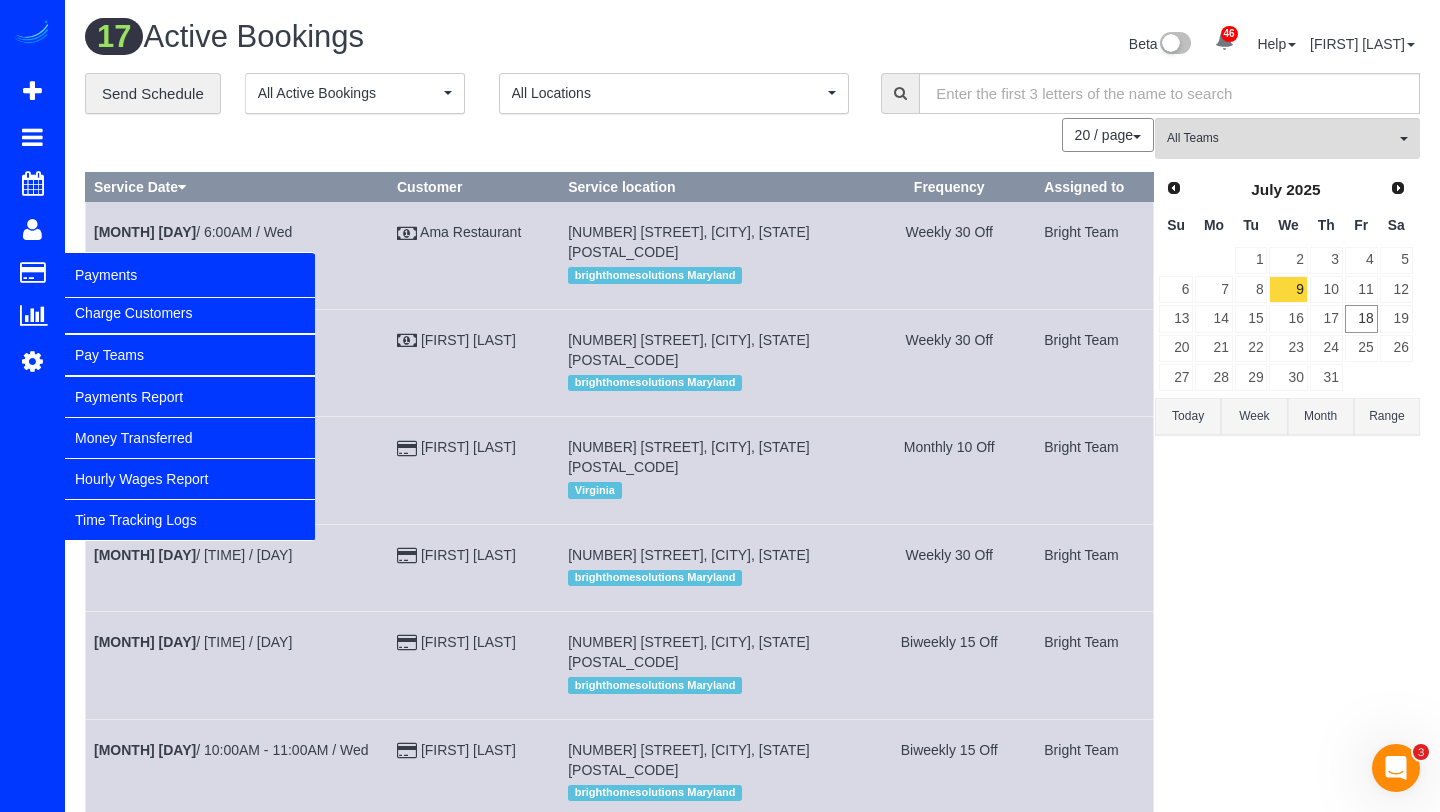 select 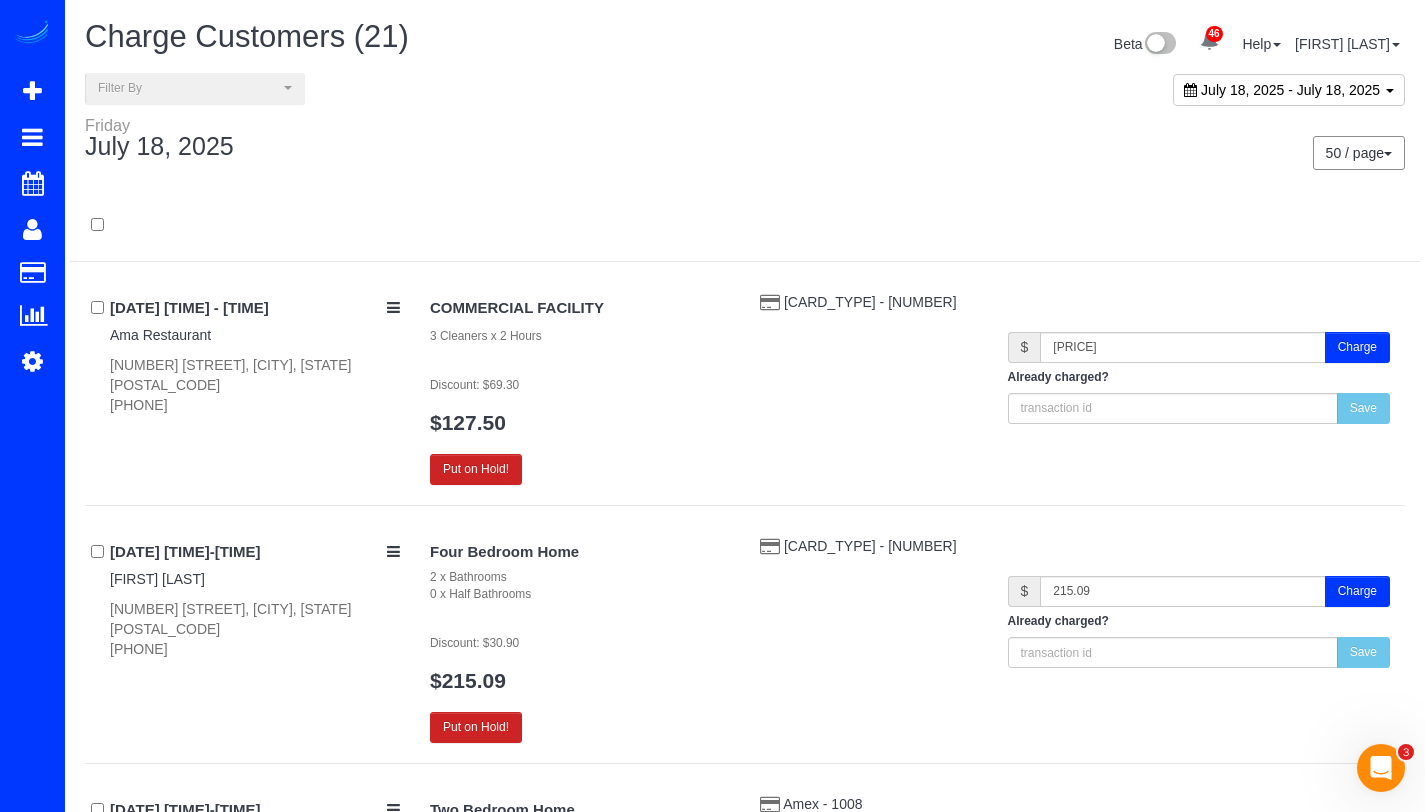 click on "July 18, 2025 - July 18, 2025" at bounding box center (1290, 90) 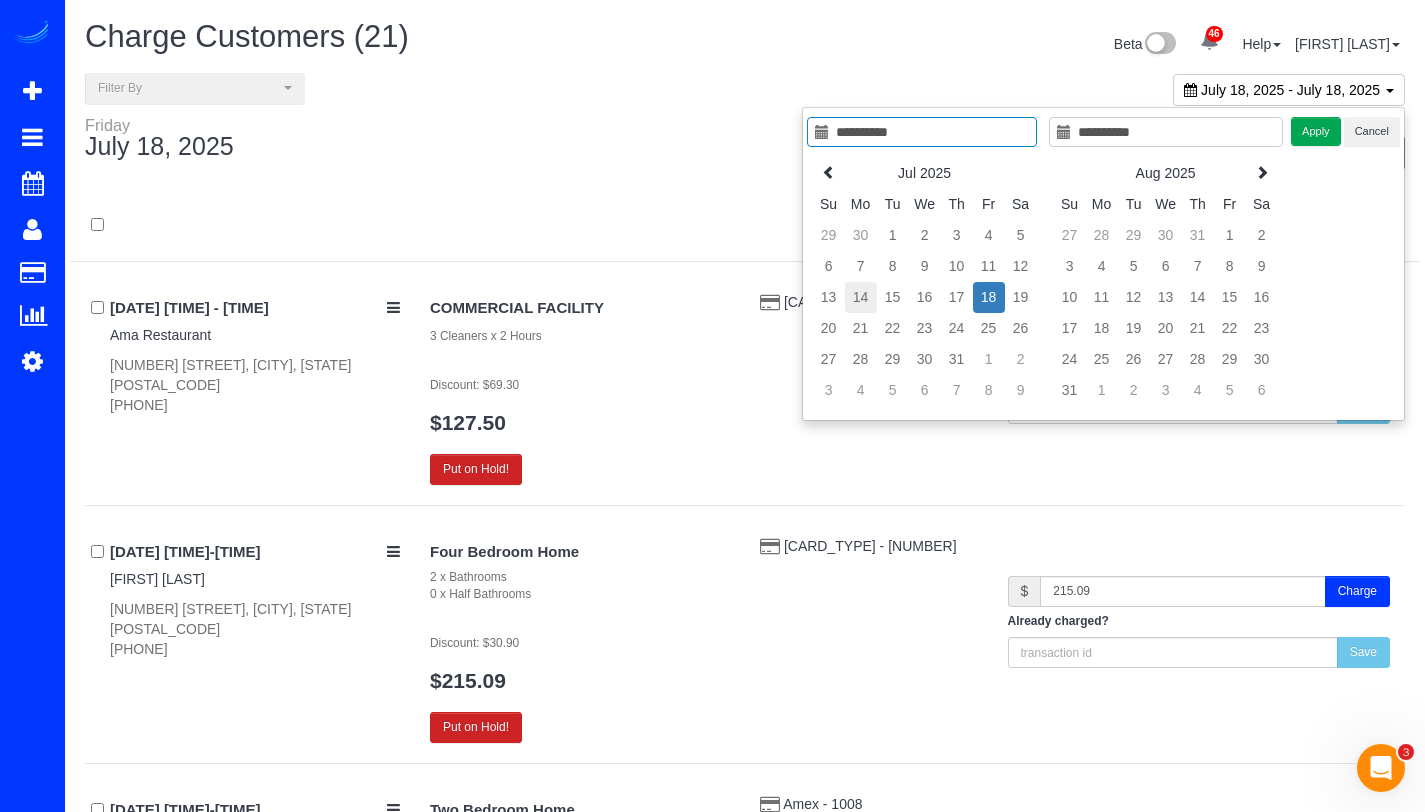type on "**********" 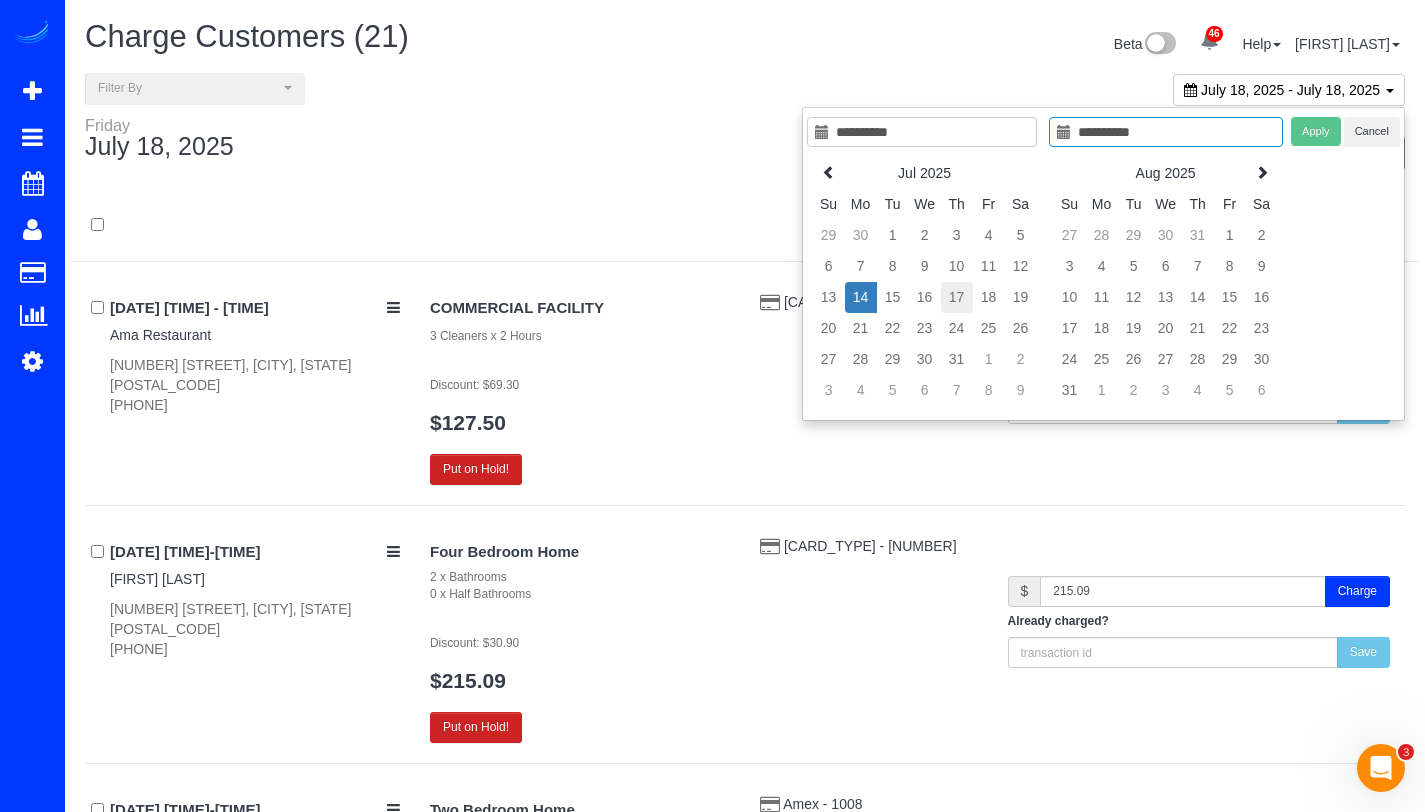 type on "**********" 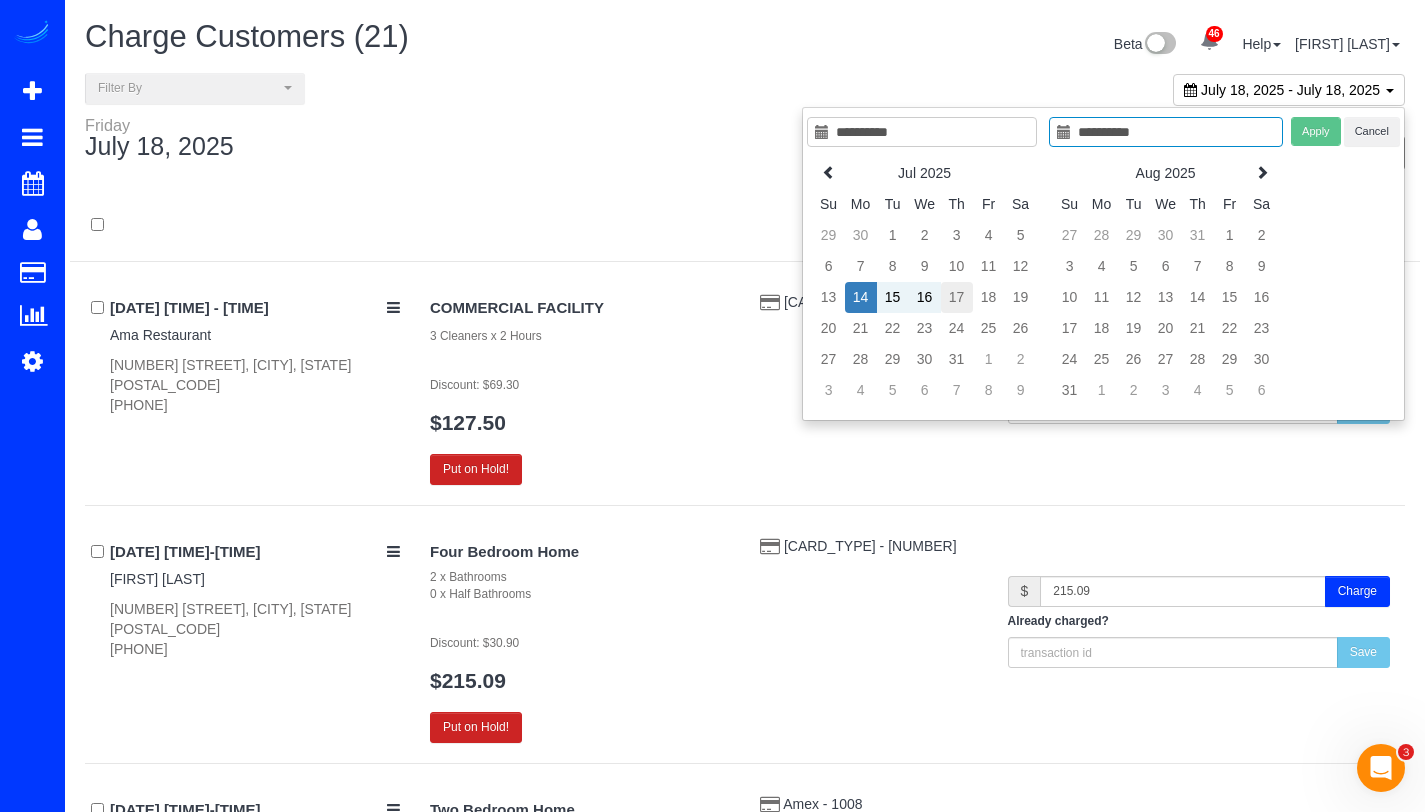 click on "17" at bounding box center (957, 297) 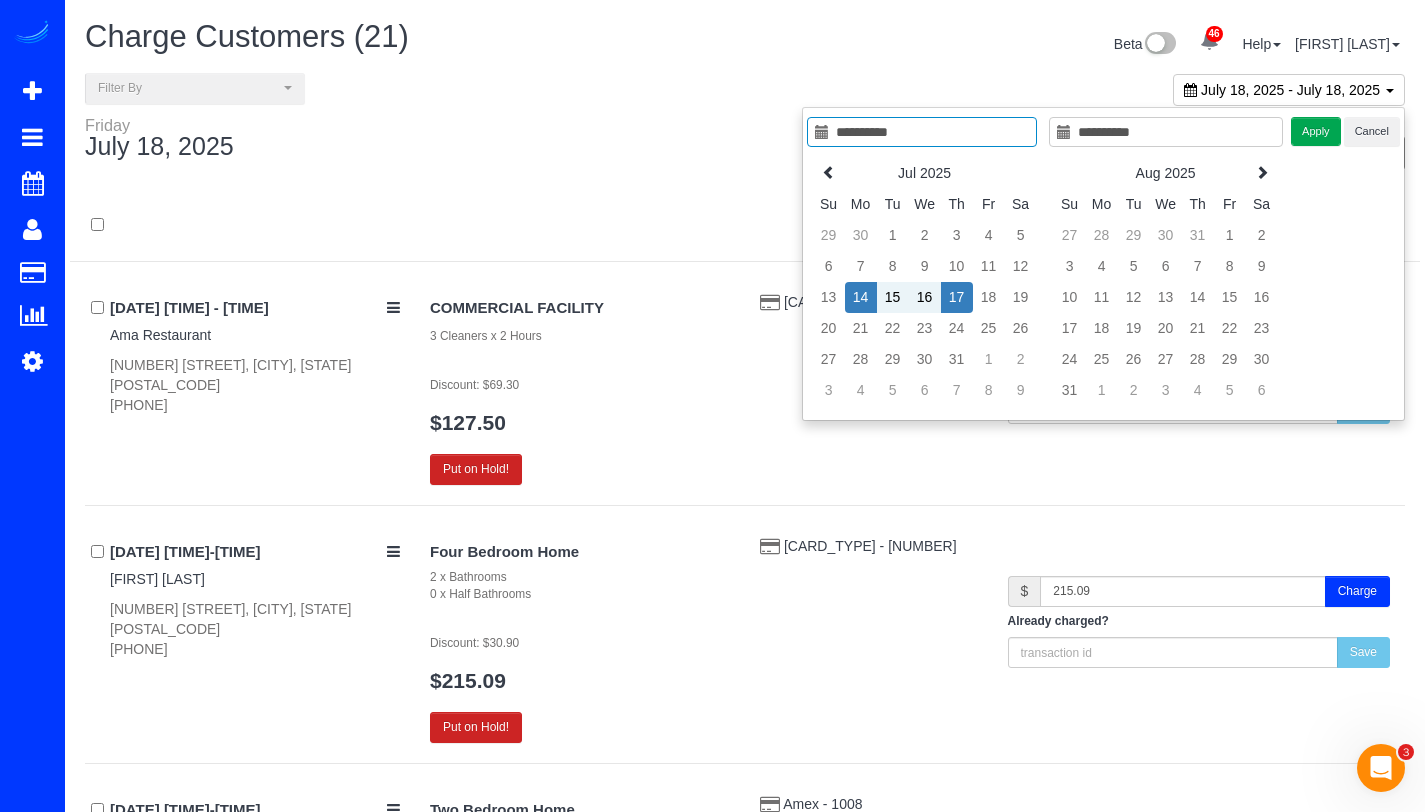 type on "**********" 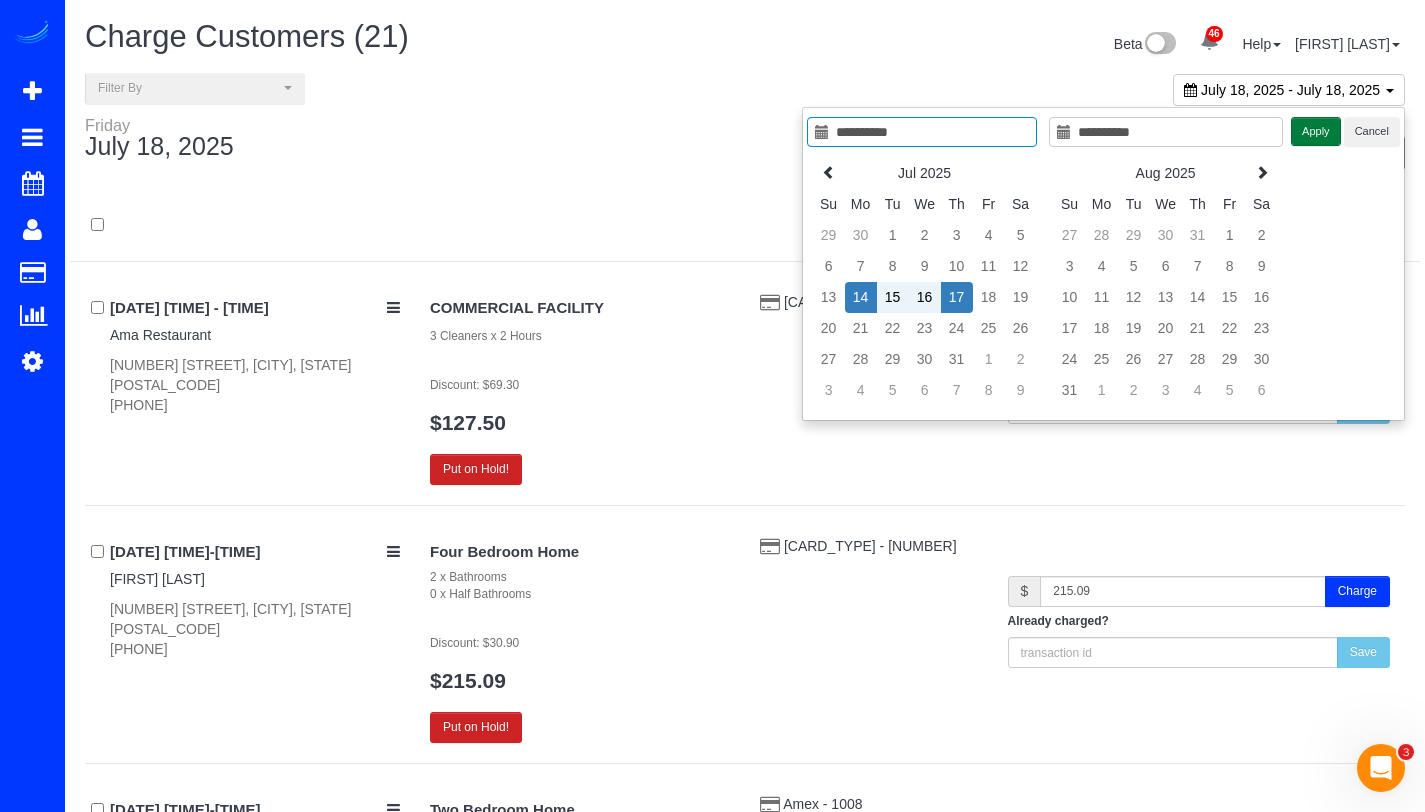 click on "Apply" at bounding box center [1316, 131] 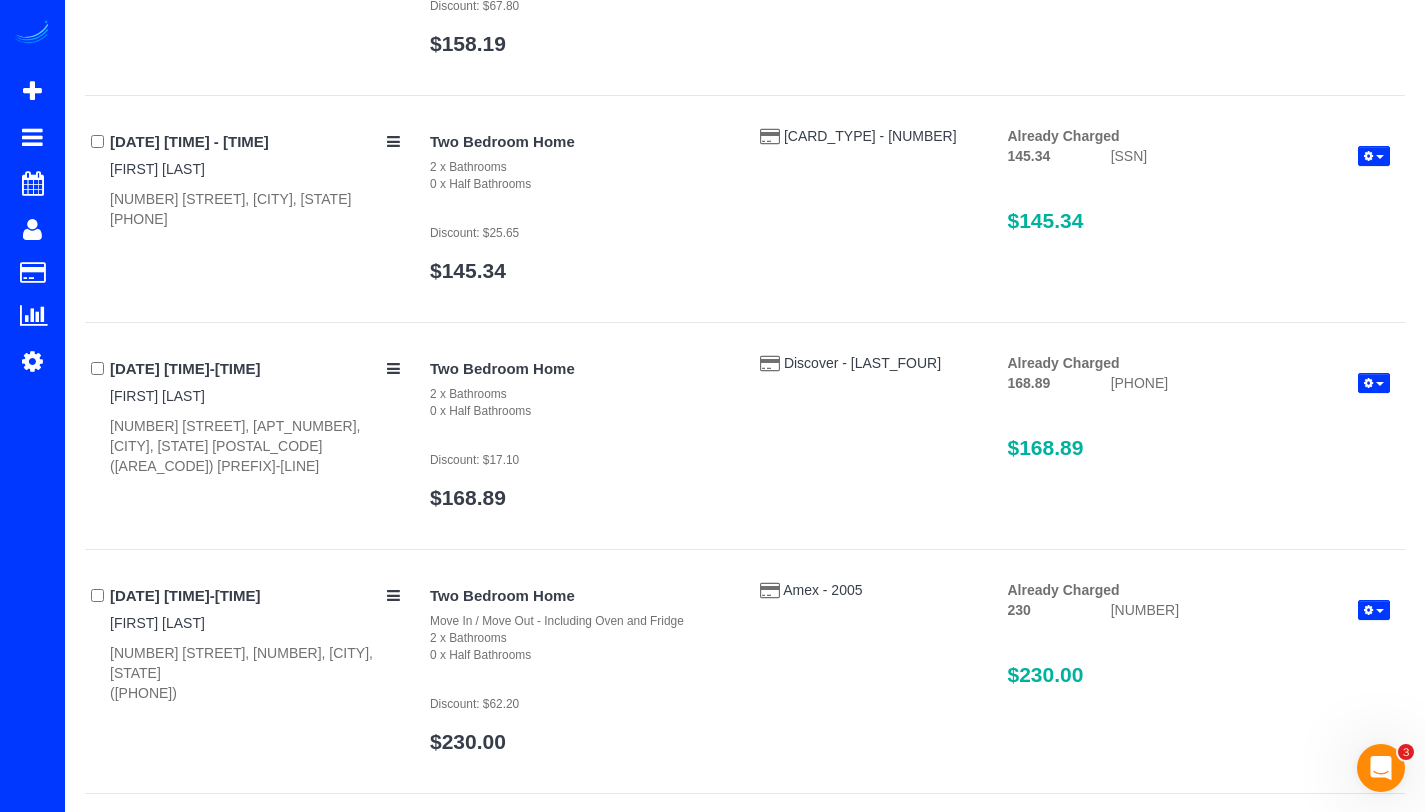 scroll, scrollTop: 0, scrollLeft: 0, axis: both 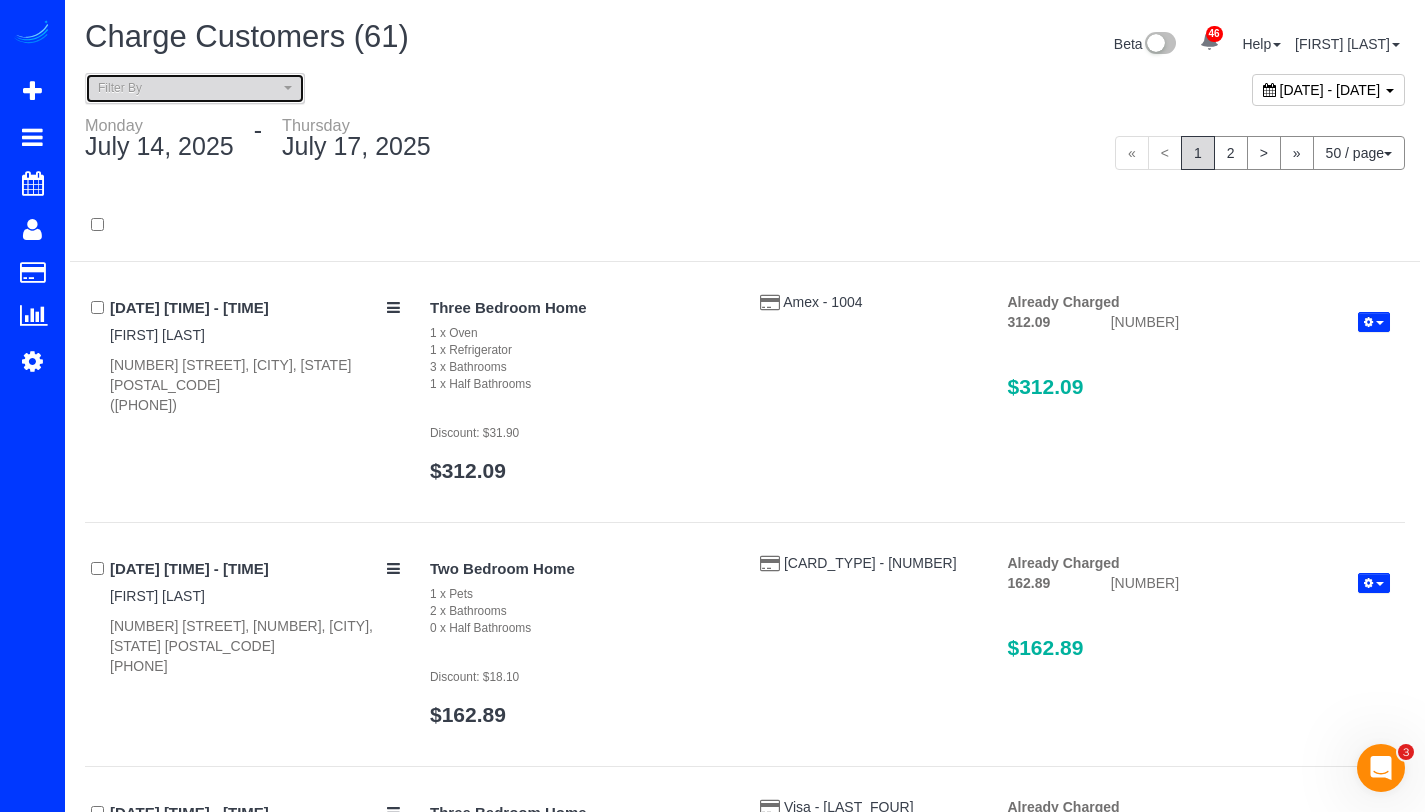 click on "Filter By" at bounding box center [195, 88] 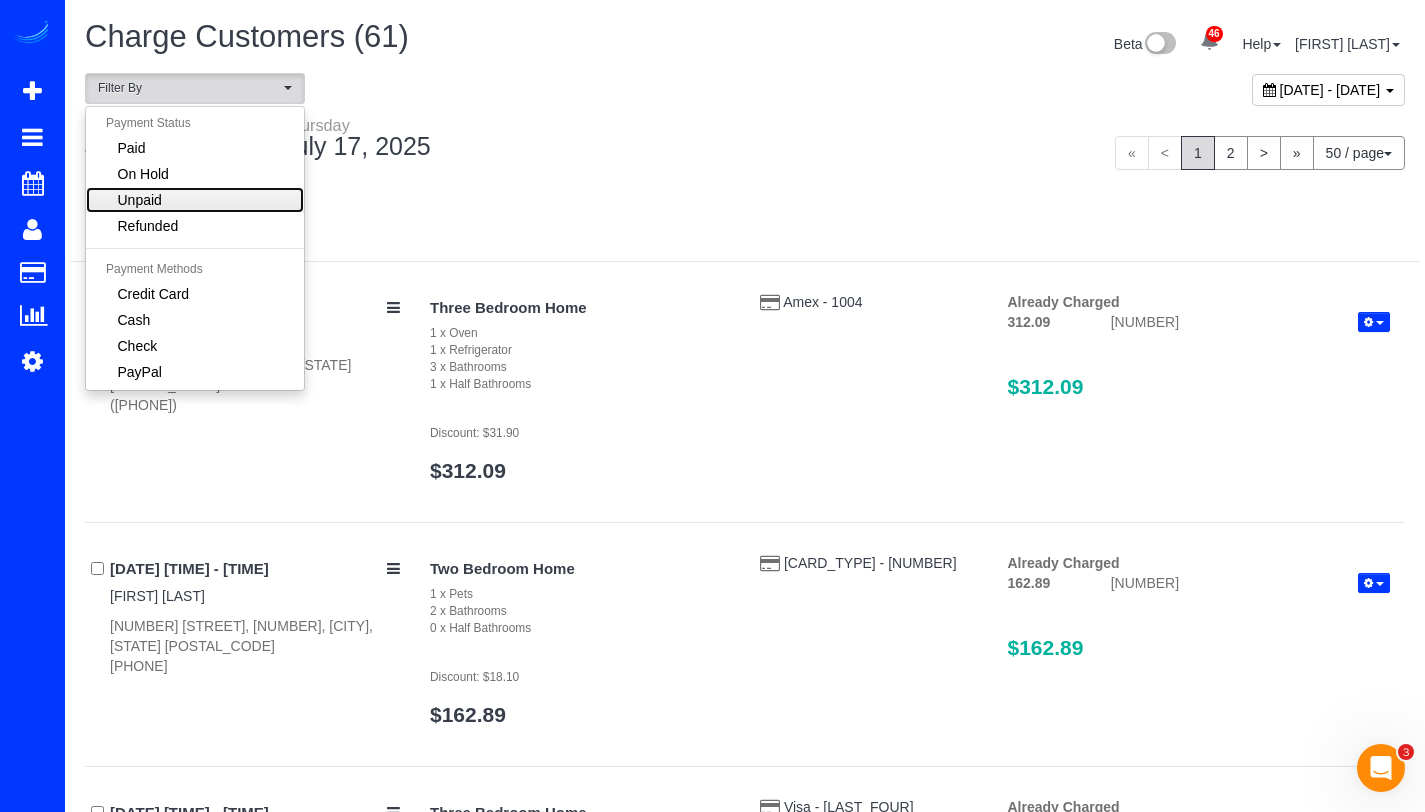 click on "Unpaid" at bounding box center (195, 200) 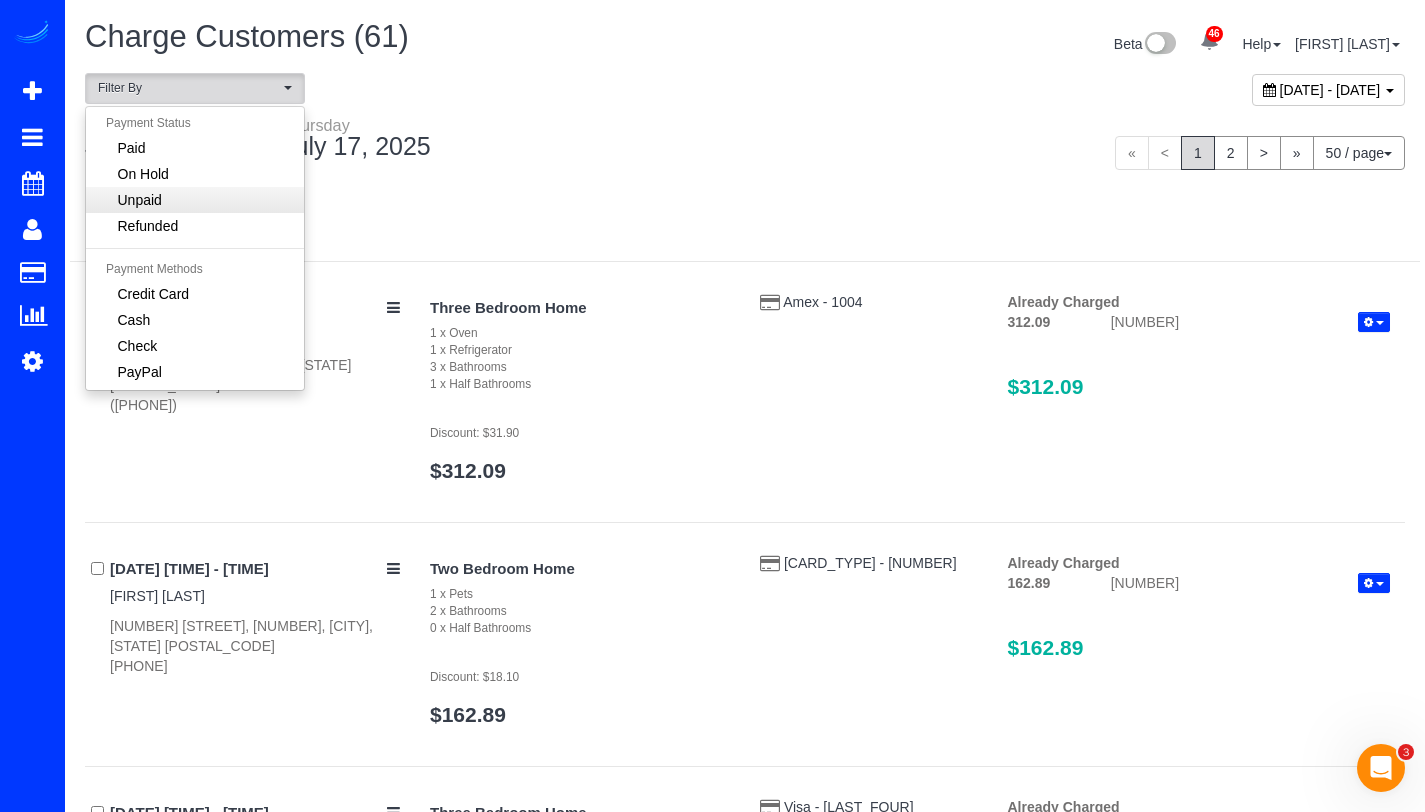 select on "******" 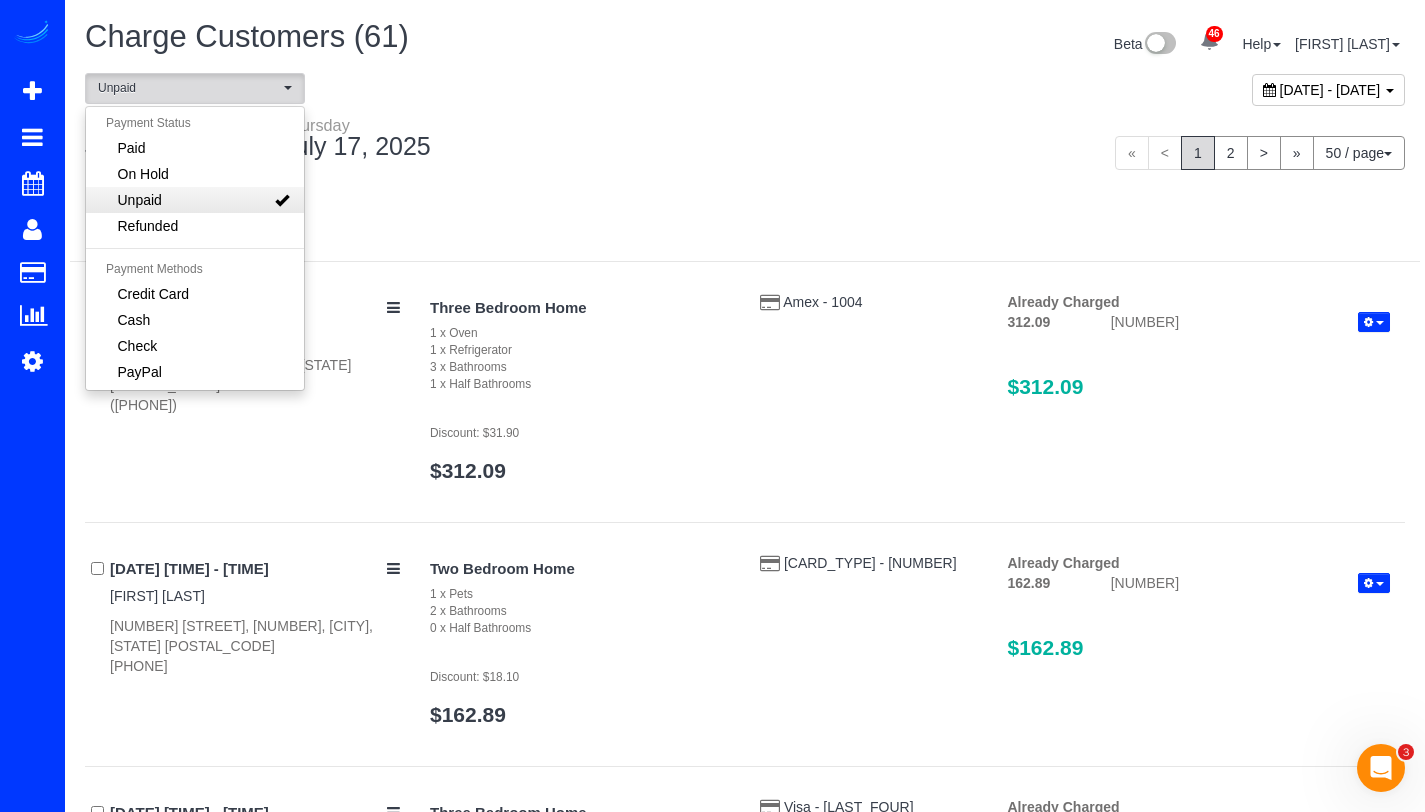 scroll, scrollTop: 41, scrollLeft: 0, axis: vertical 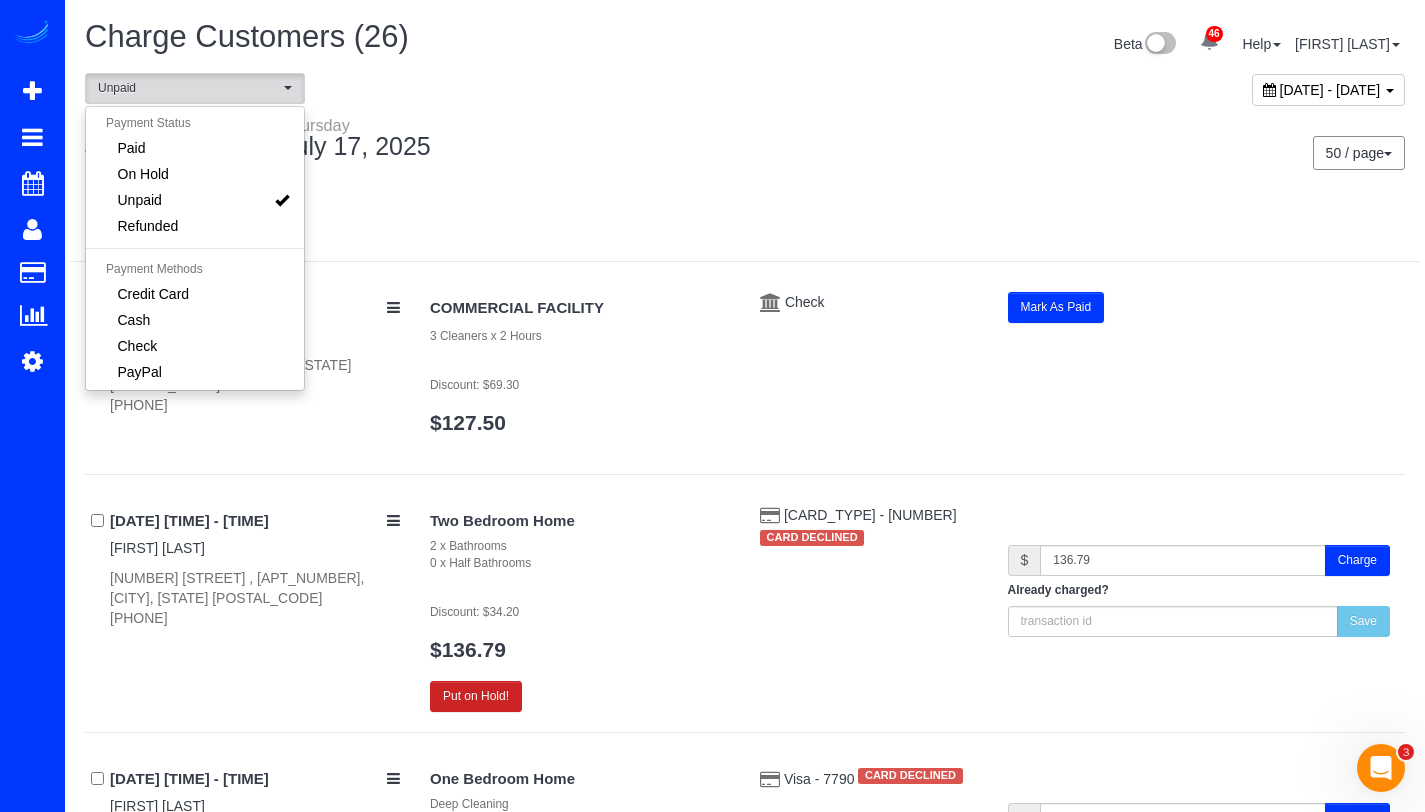 click at bounding box center [745, 236] 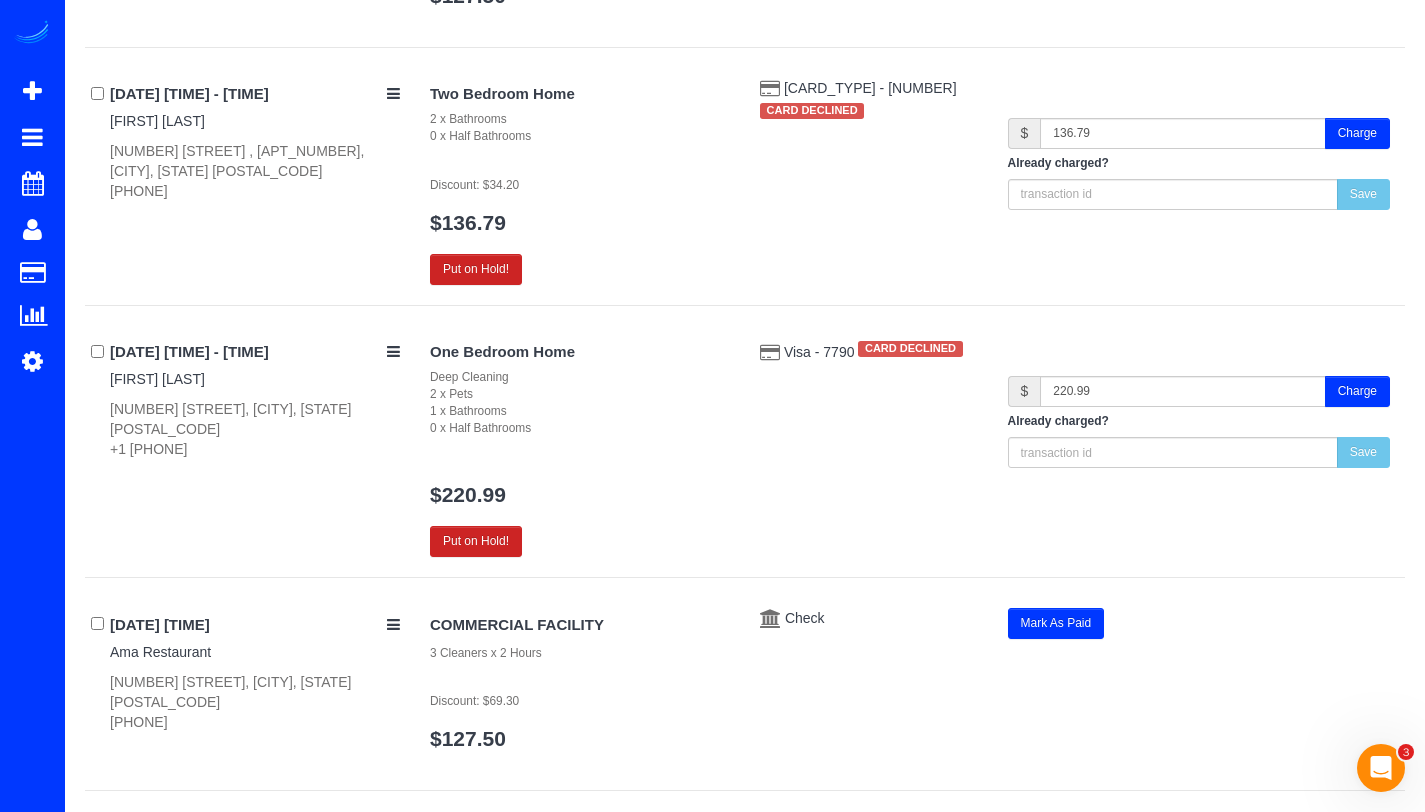 scroll, scrollTop: 437, scrollLeft: 0, axis: vertical 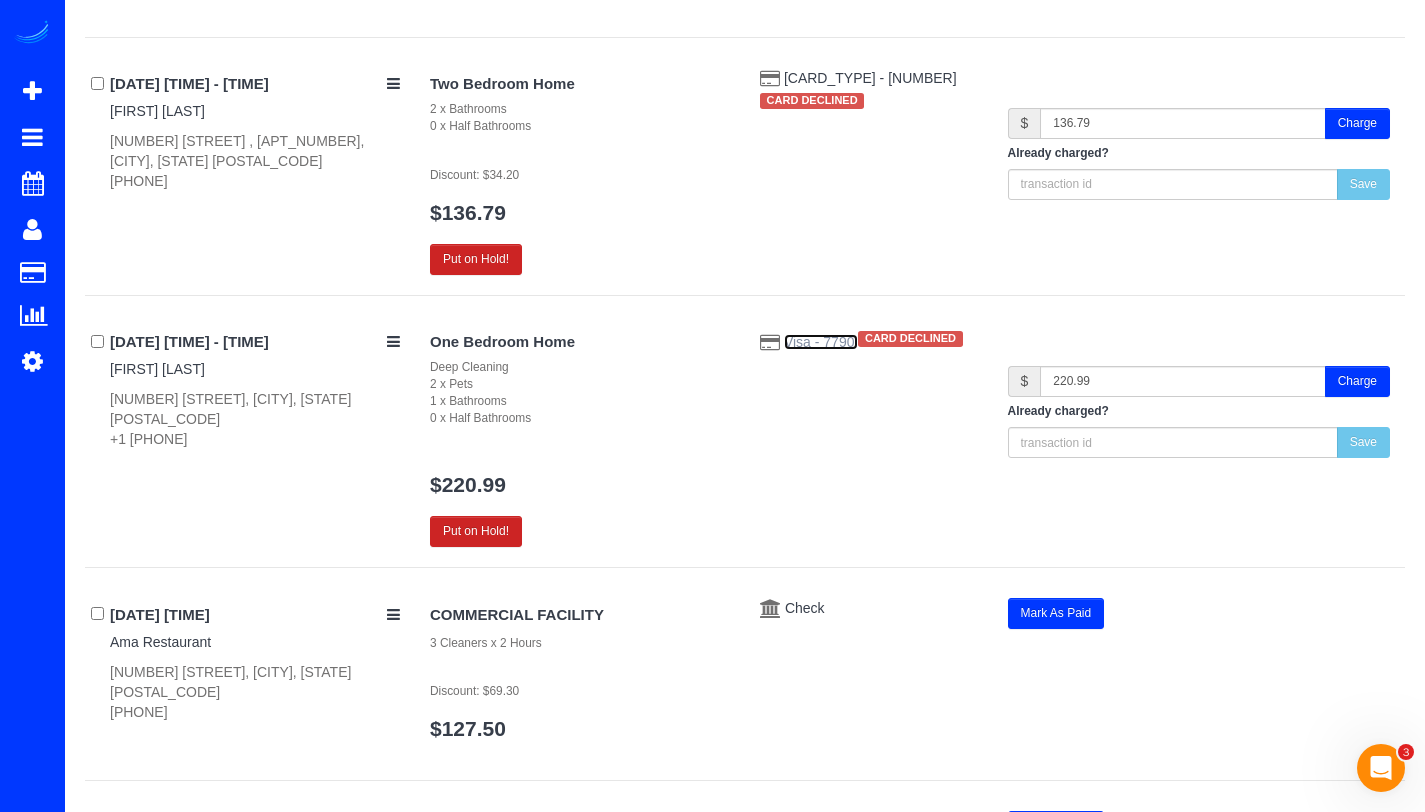 click on "Visa - 7790" at bounding box center [821, 342] 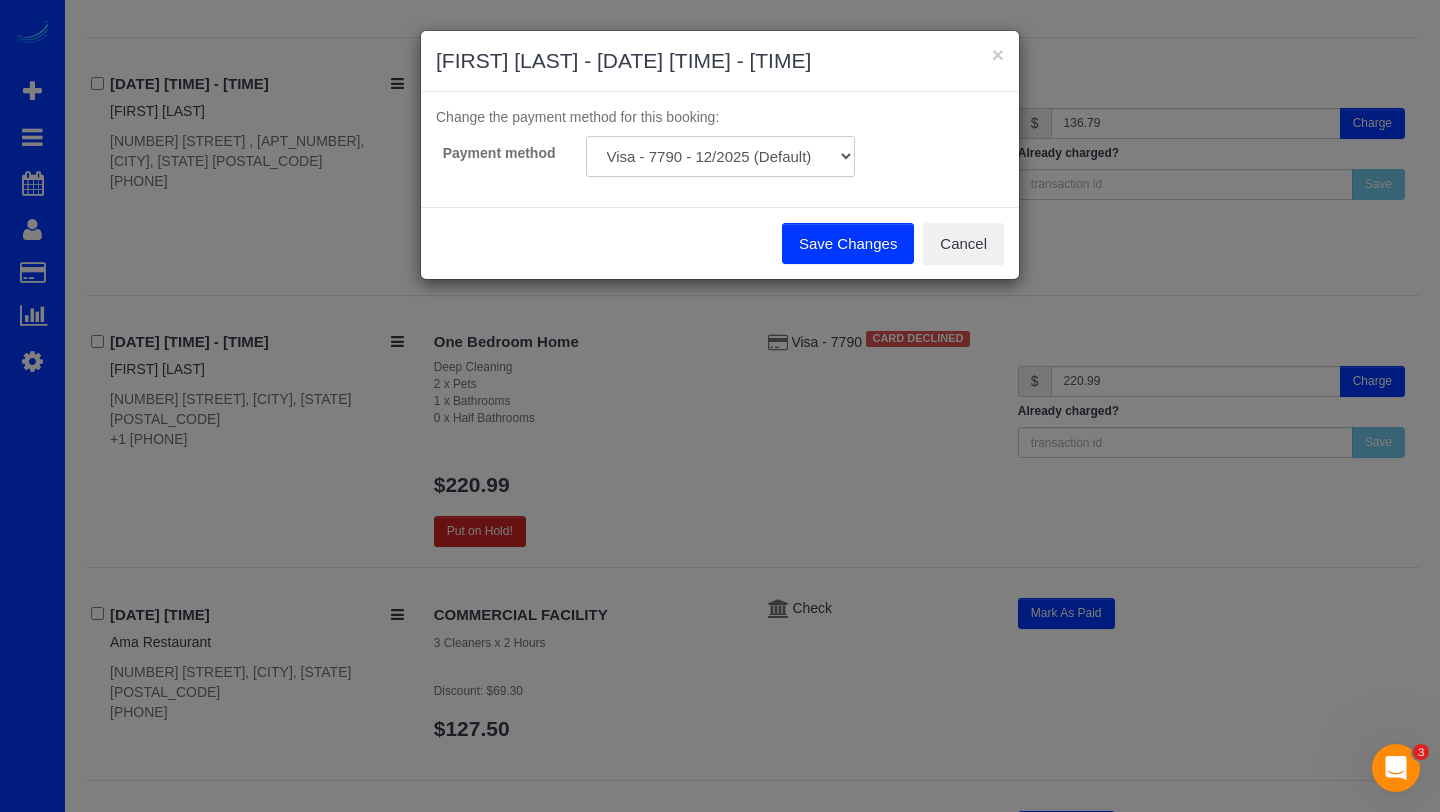 click on "Visa - [NUMBER] - [DATE] Add Credit Card ─────────────── Cash Check Paypal" at bounding box center (720, 156) 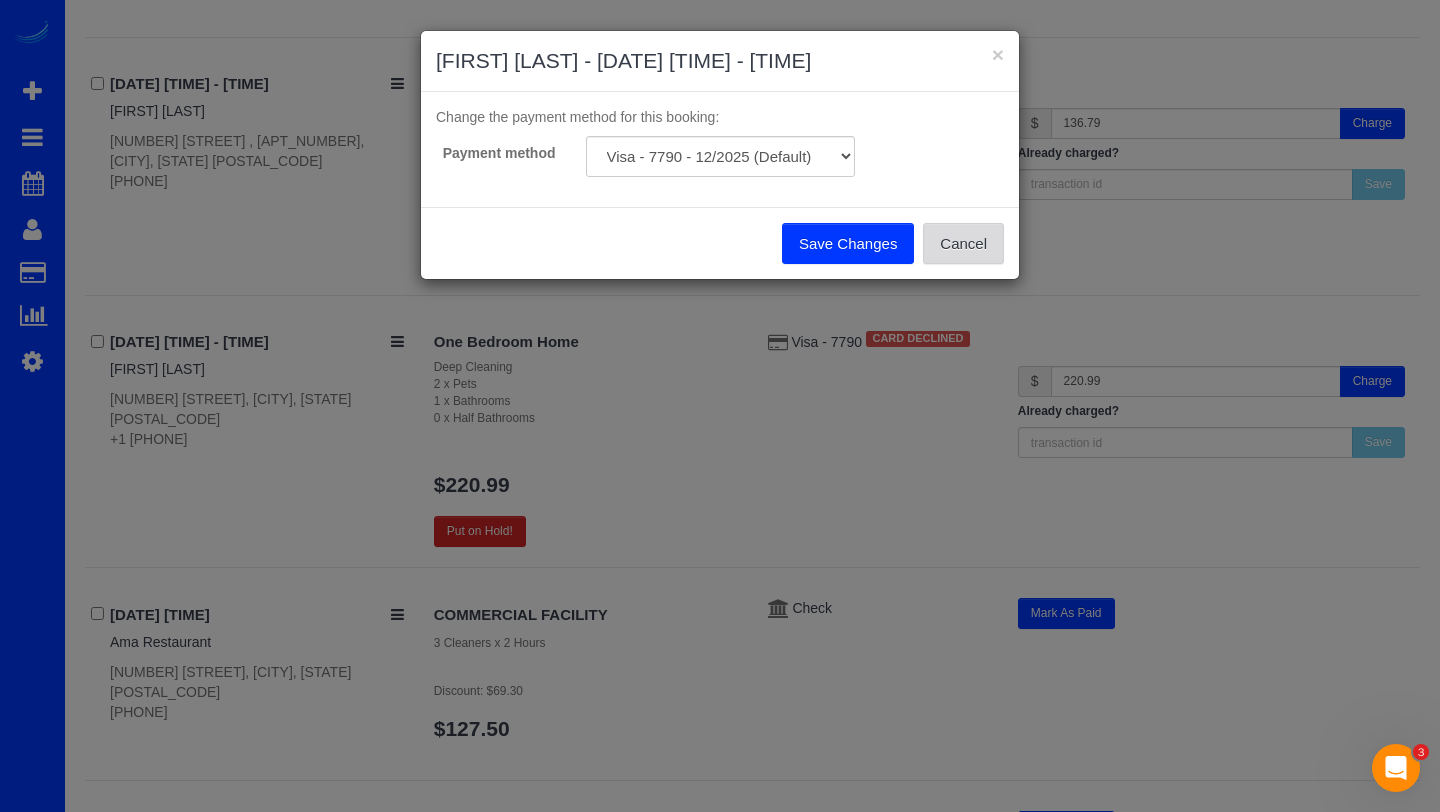 click on "Cancel" at bounding box center [963, 244] 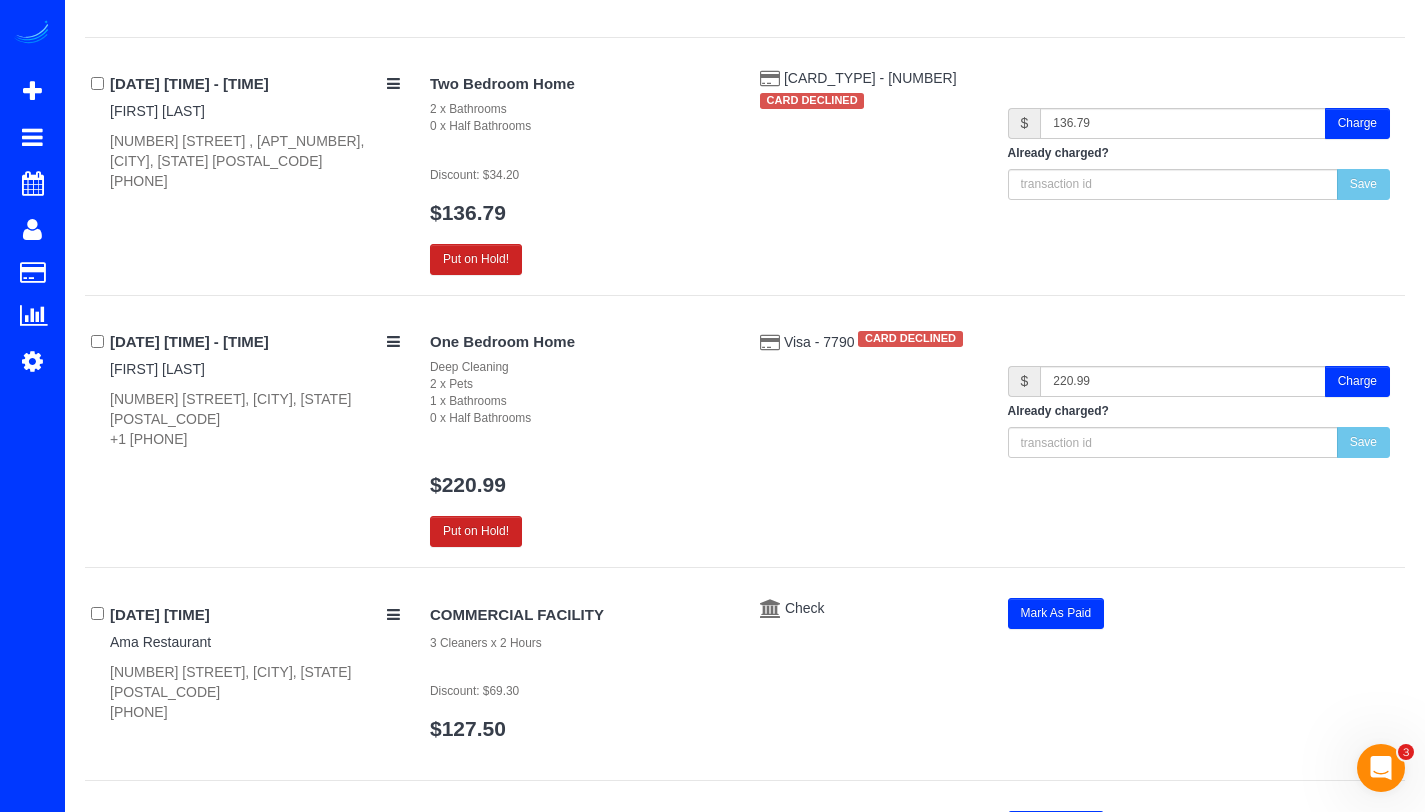 click on "Charge" at bounding box center (1357, 381) 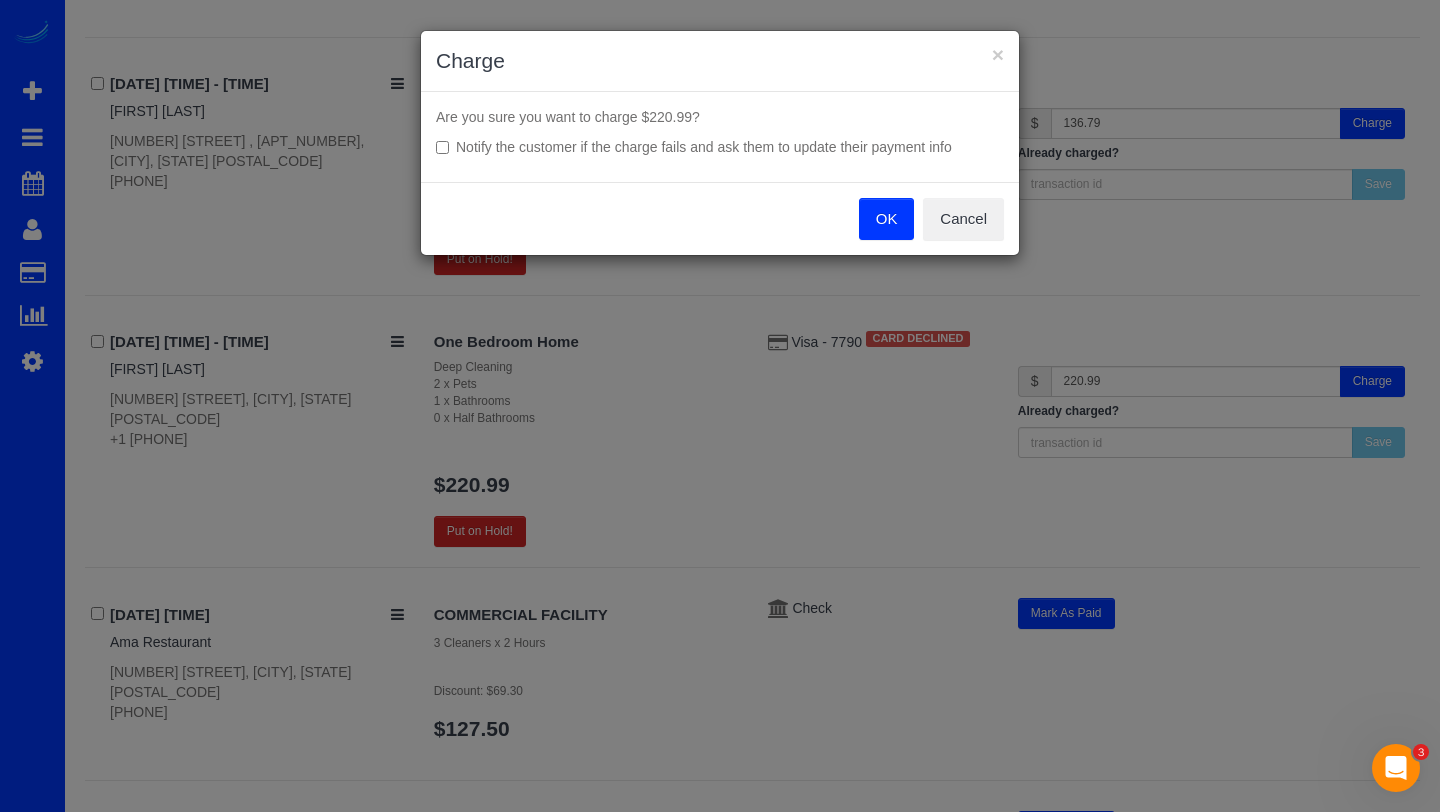 click on "OK" at bounding box center [887, 219] 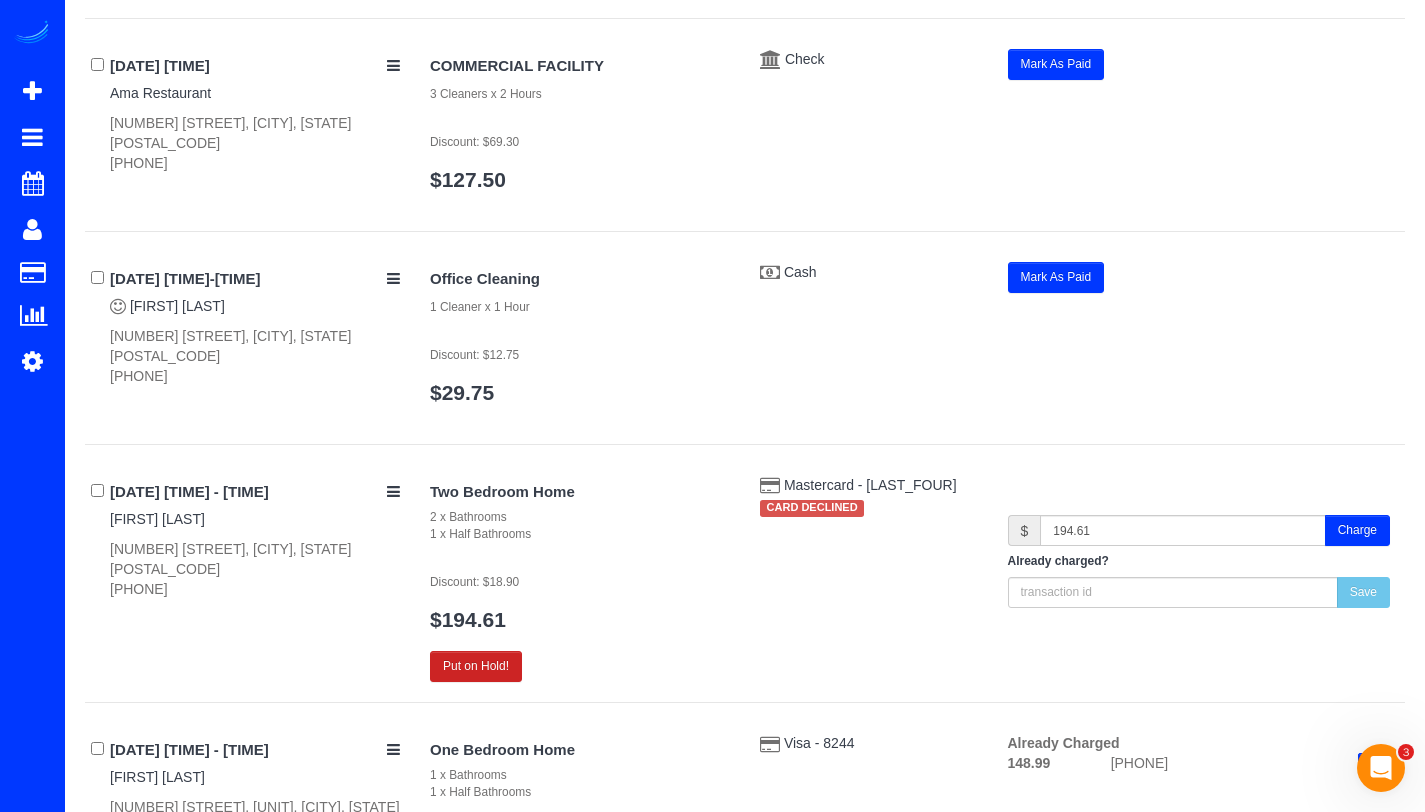 scroll, scrollTop: 1201, scrollLeft: 0, axis: vertical 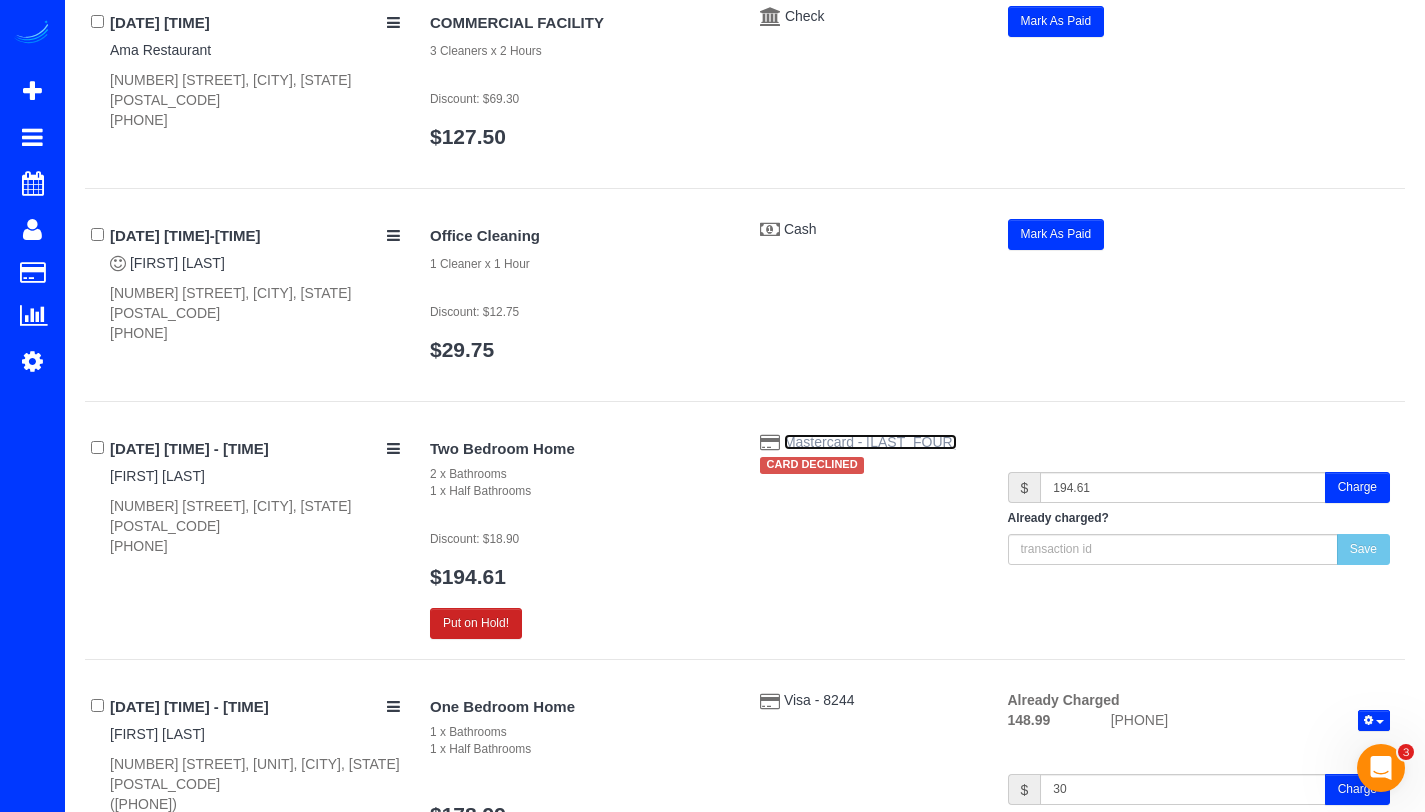 click on "Mastercard - [LAST_FOUR]" at bounding box center [870, 442] 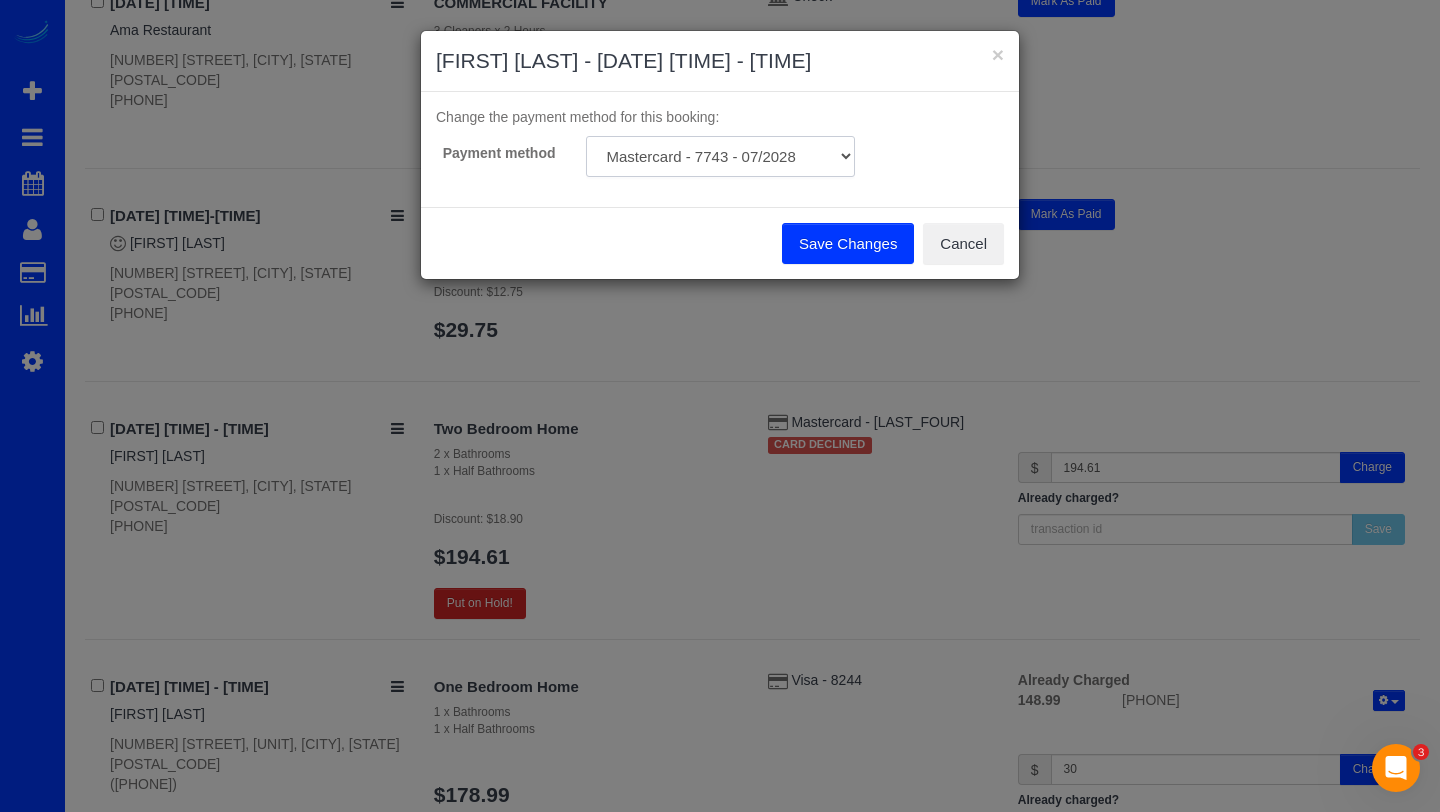 click on "Mastercard - [NUMBER] - [DATE] (Default) Mastercard - [NUMBER] - [DATE] Add Credit Card ─────────────── Cash Check Paypal" at bounding box center [720, 156] 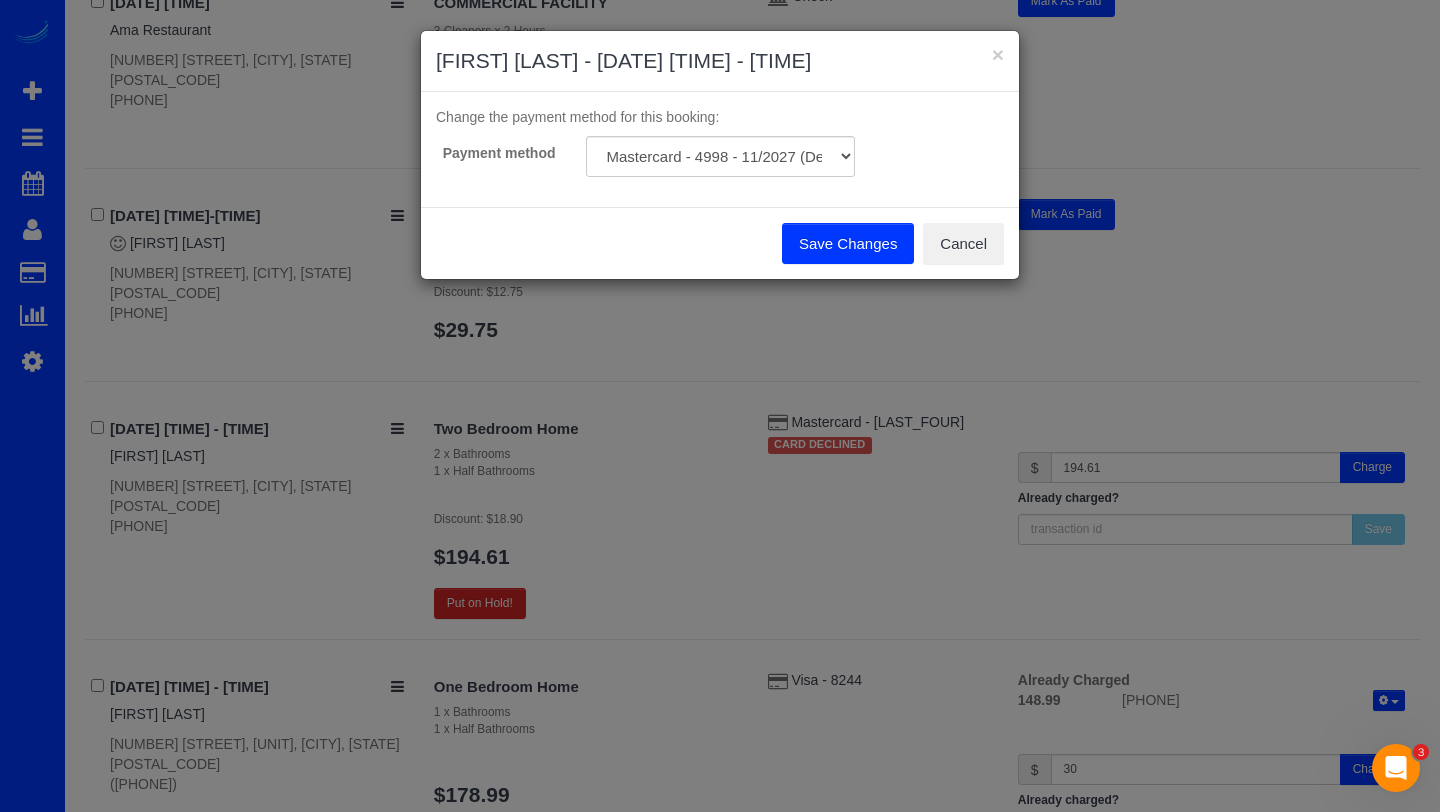 click on "Save Changes" at bounding box center [848, 244] 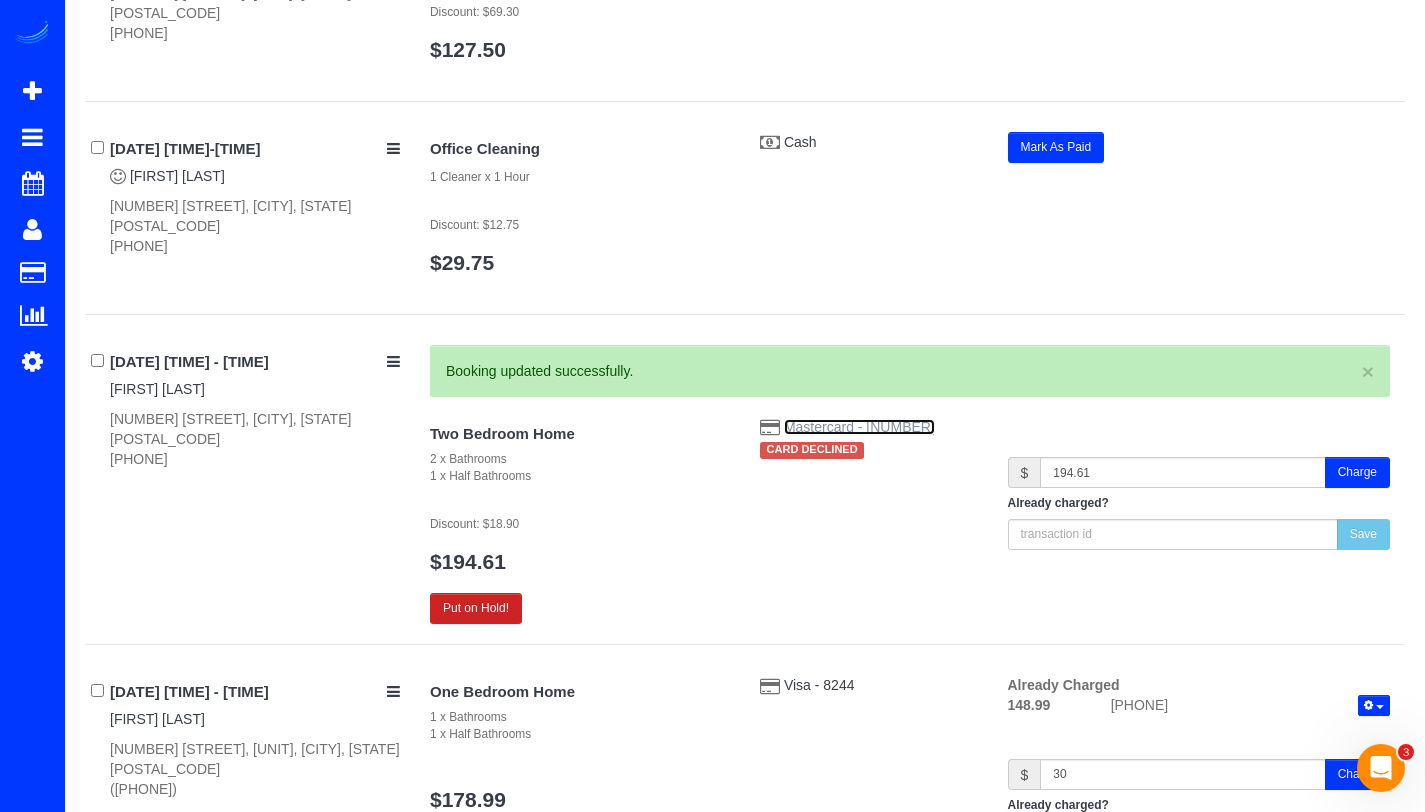 scroll, scrollTop: 1338, scrollLeft: 0, axis: vertical 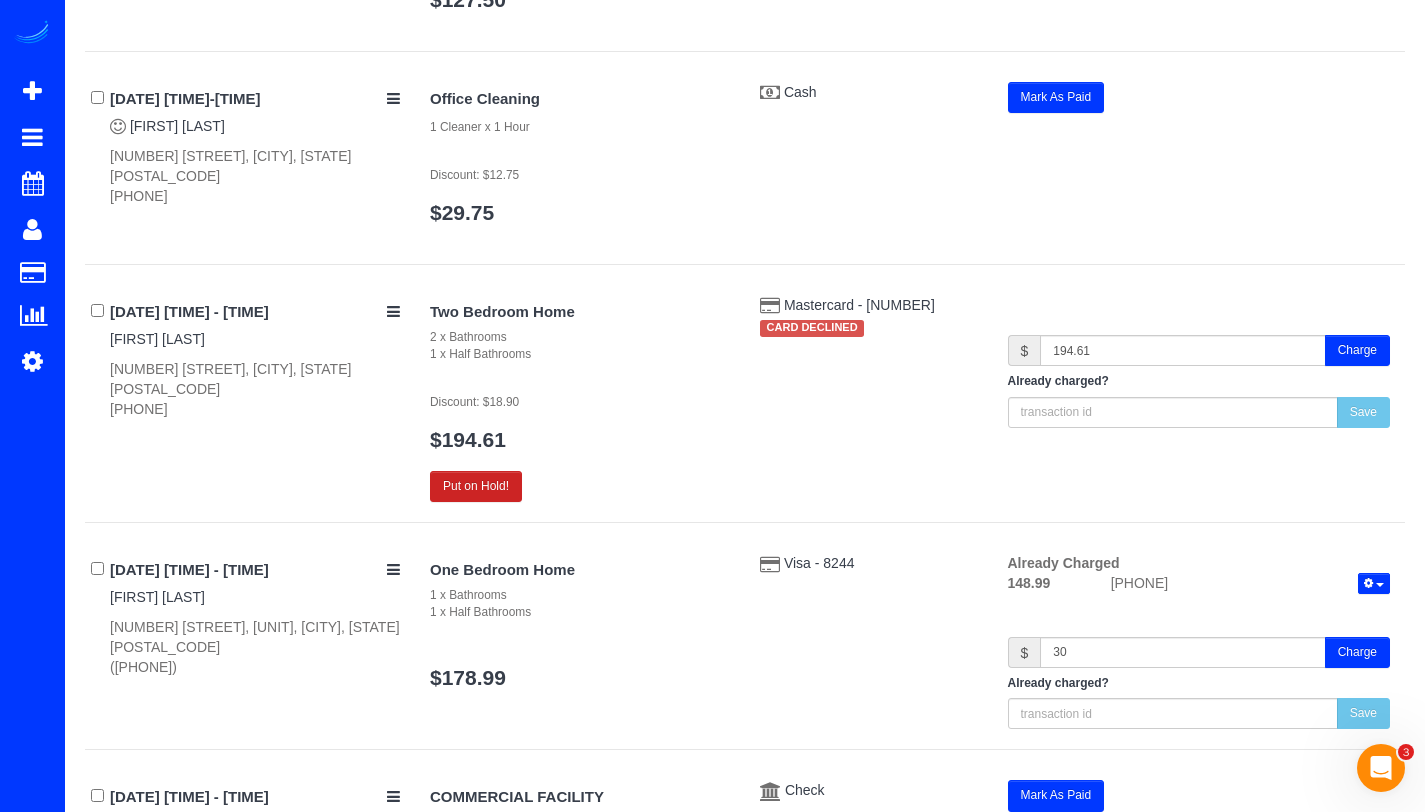click on "Charge" at bounding box center (1357, 350) 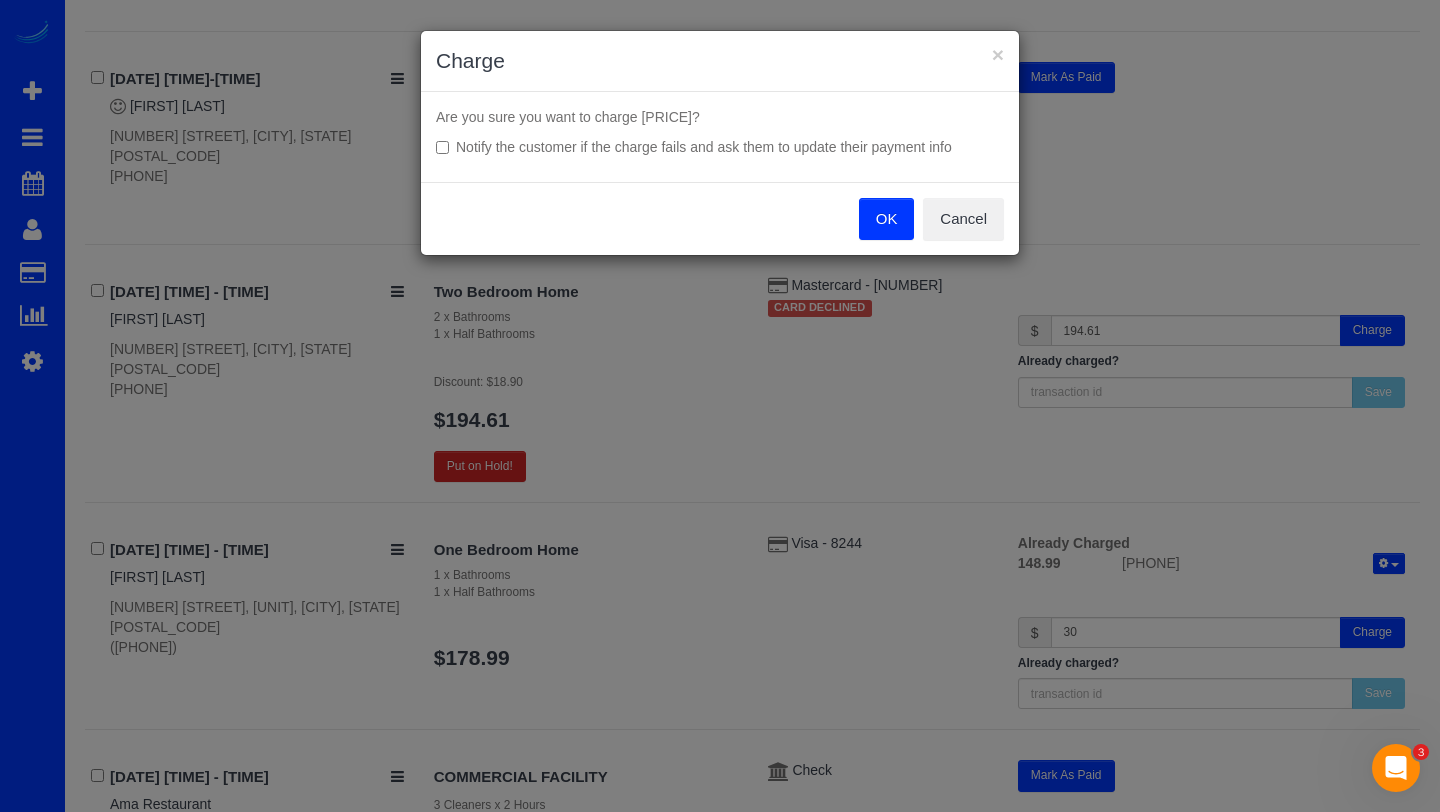 click on "OK" at bounding box center [887, 219] 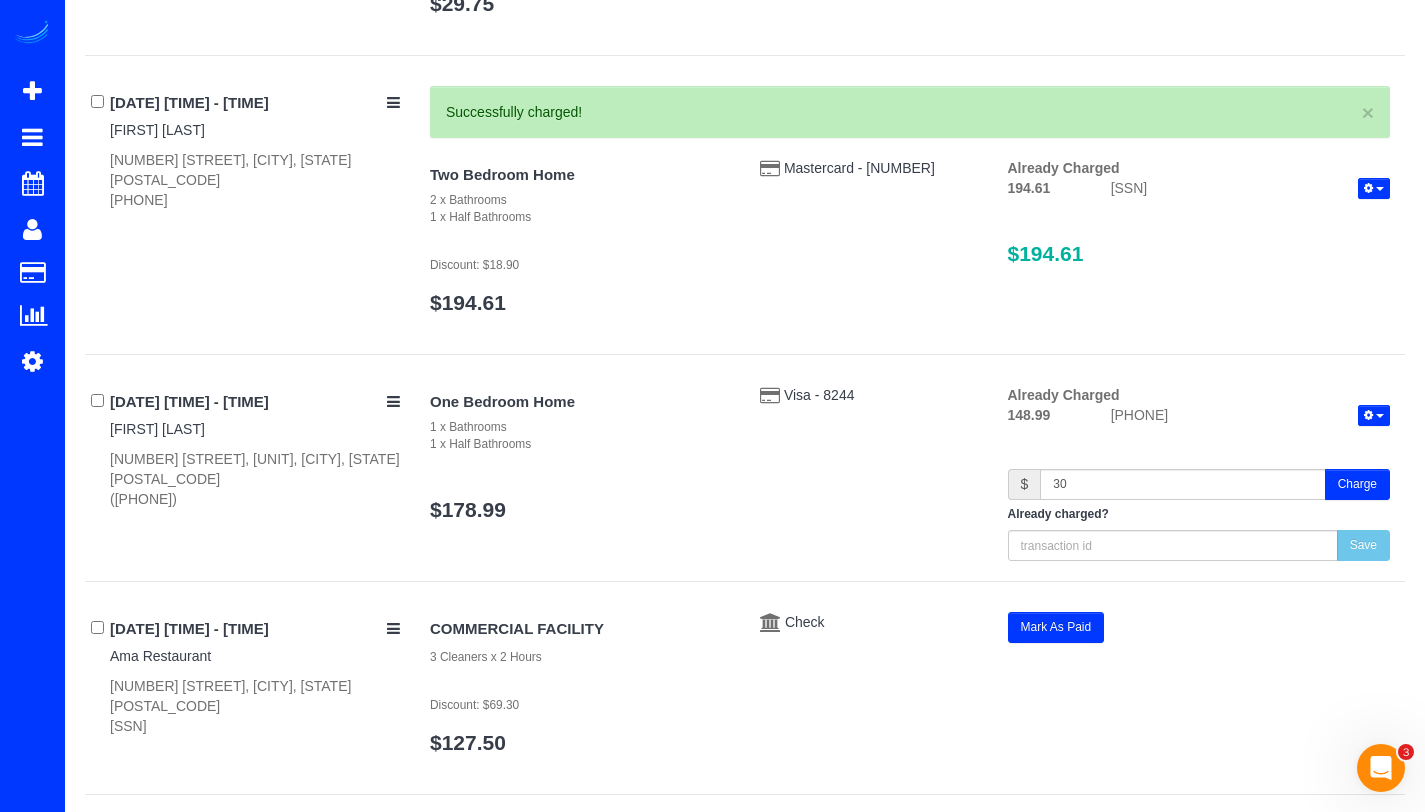 scroll, scrollTop: 1553, scrollLeft: 0, axis: vertical 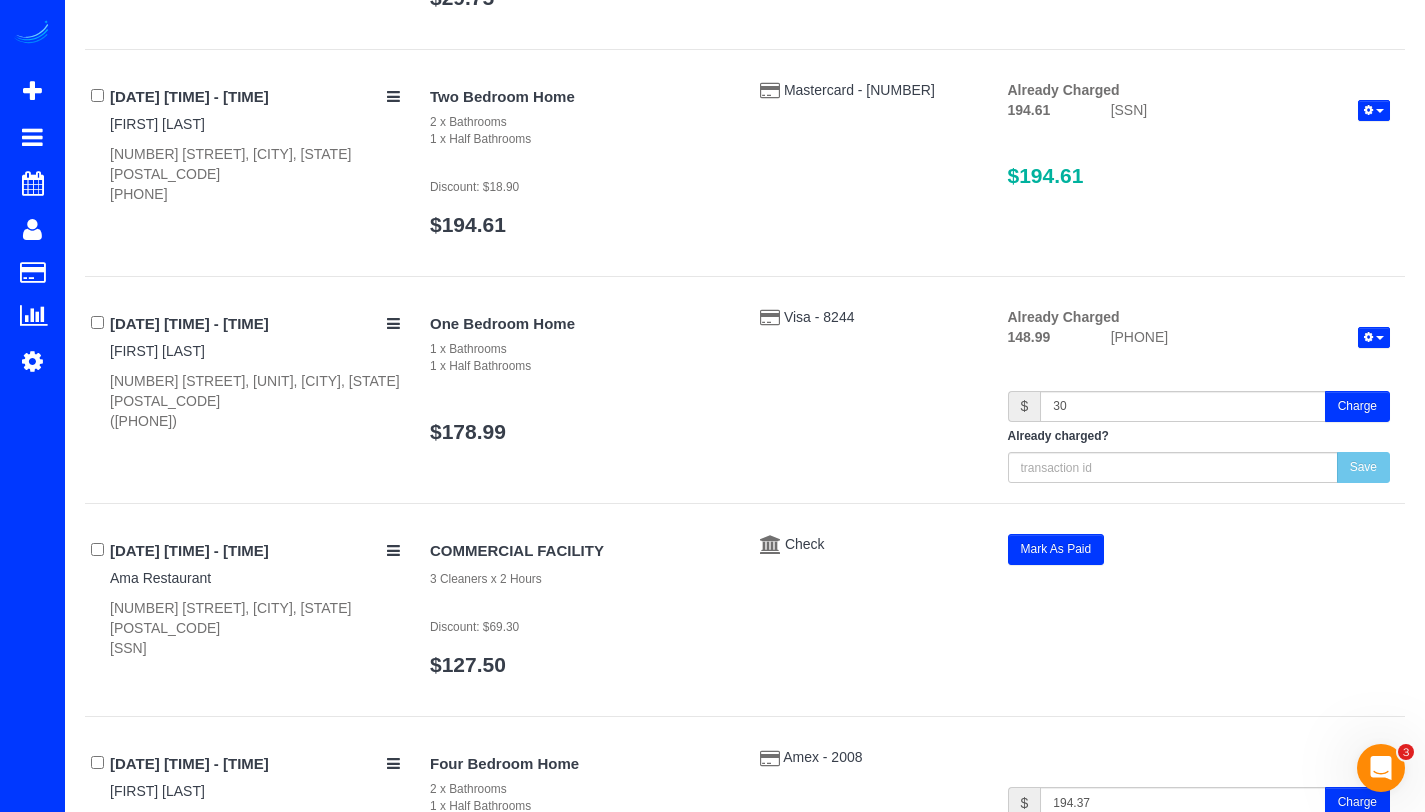 click on "Charge" at bounding box center [1357, 406] 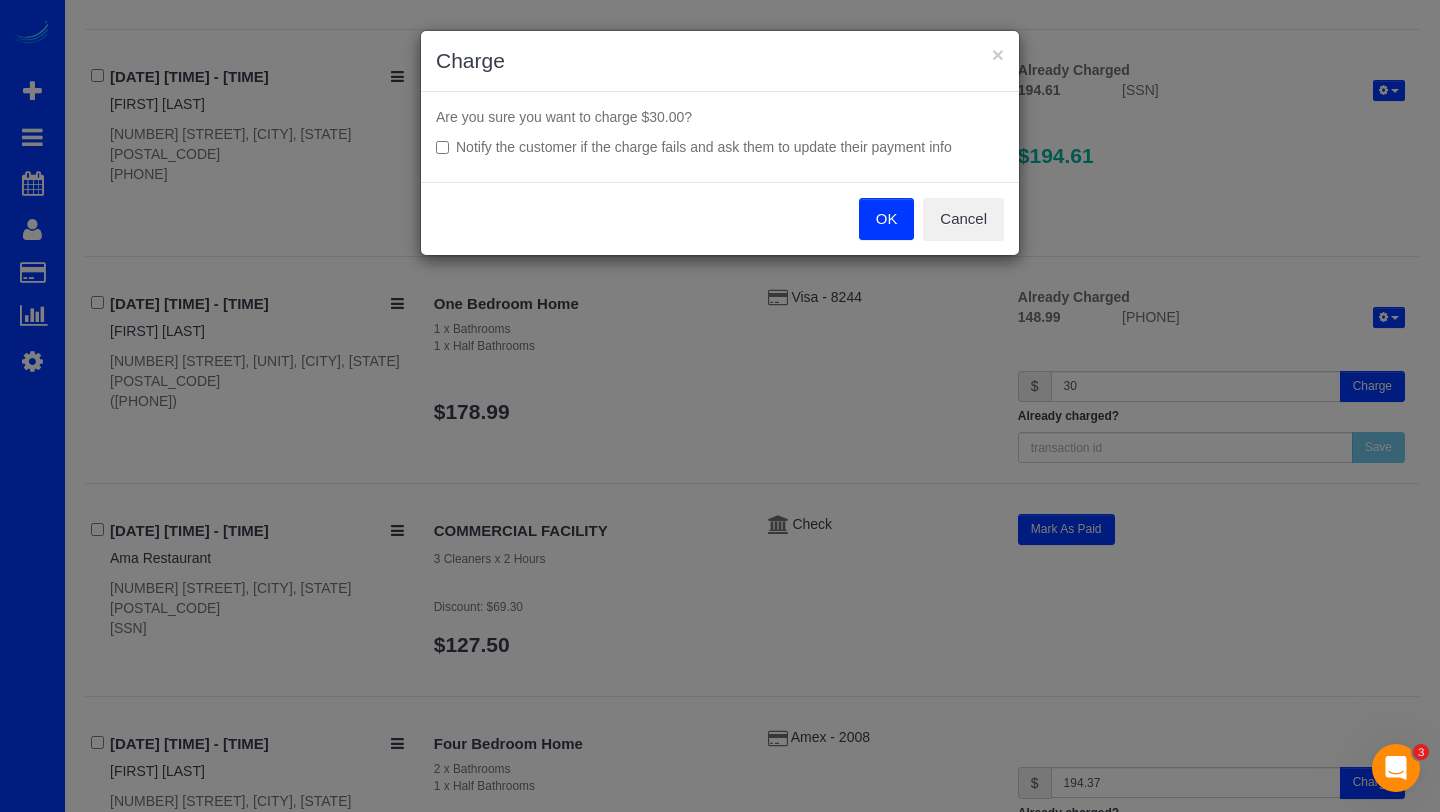 click on "OK" at bounding box center (887, 219) 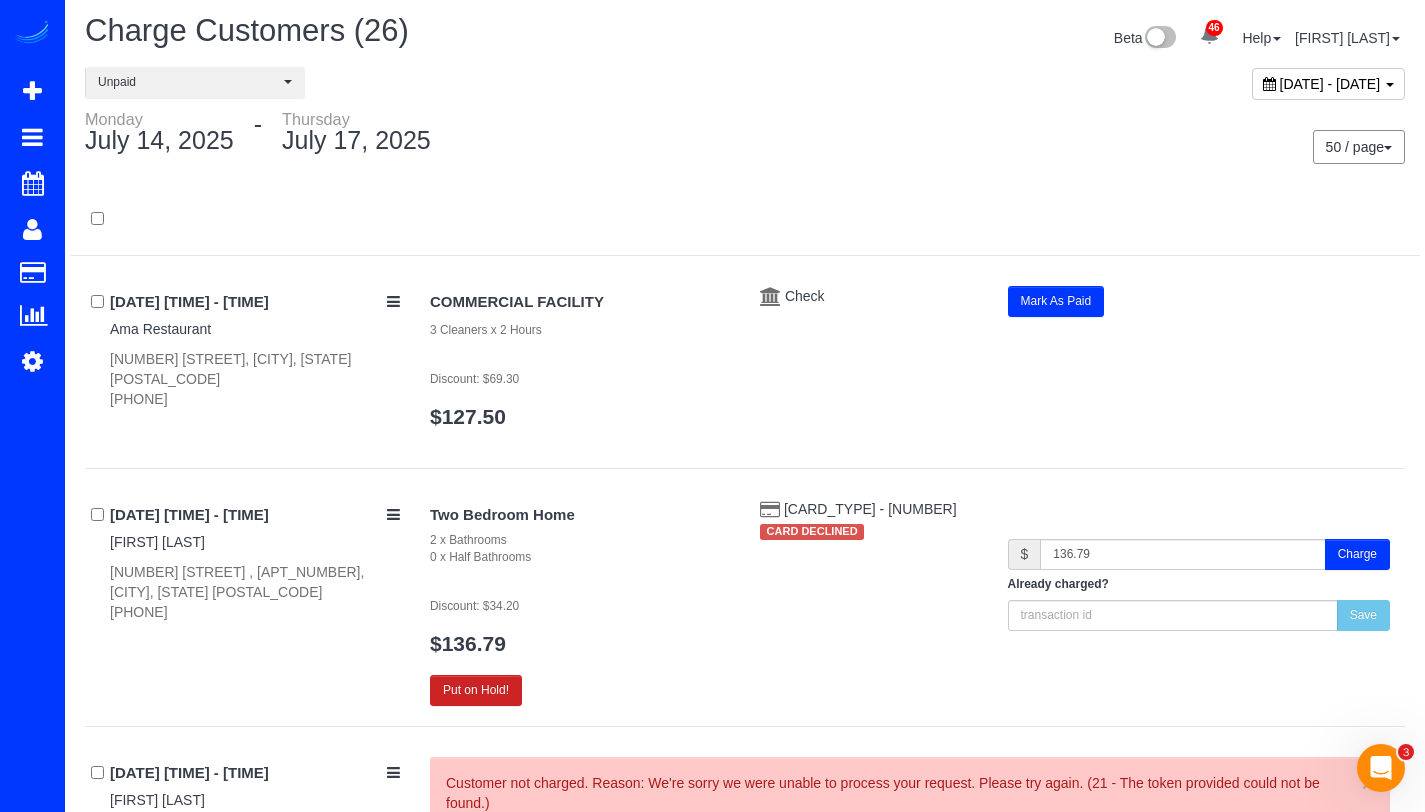 scroll, scrollTop: 6, scrollLeft: 0, axis: vertical 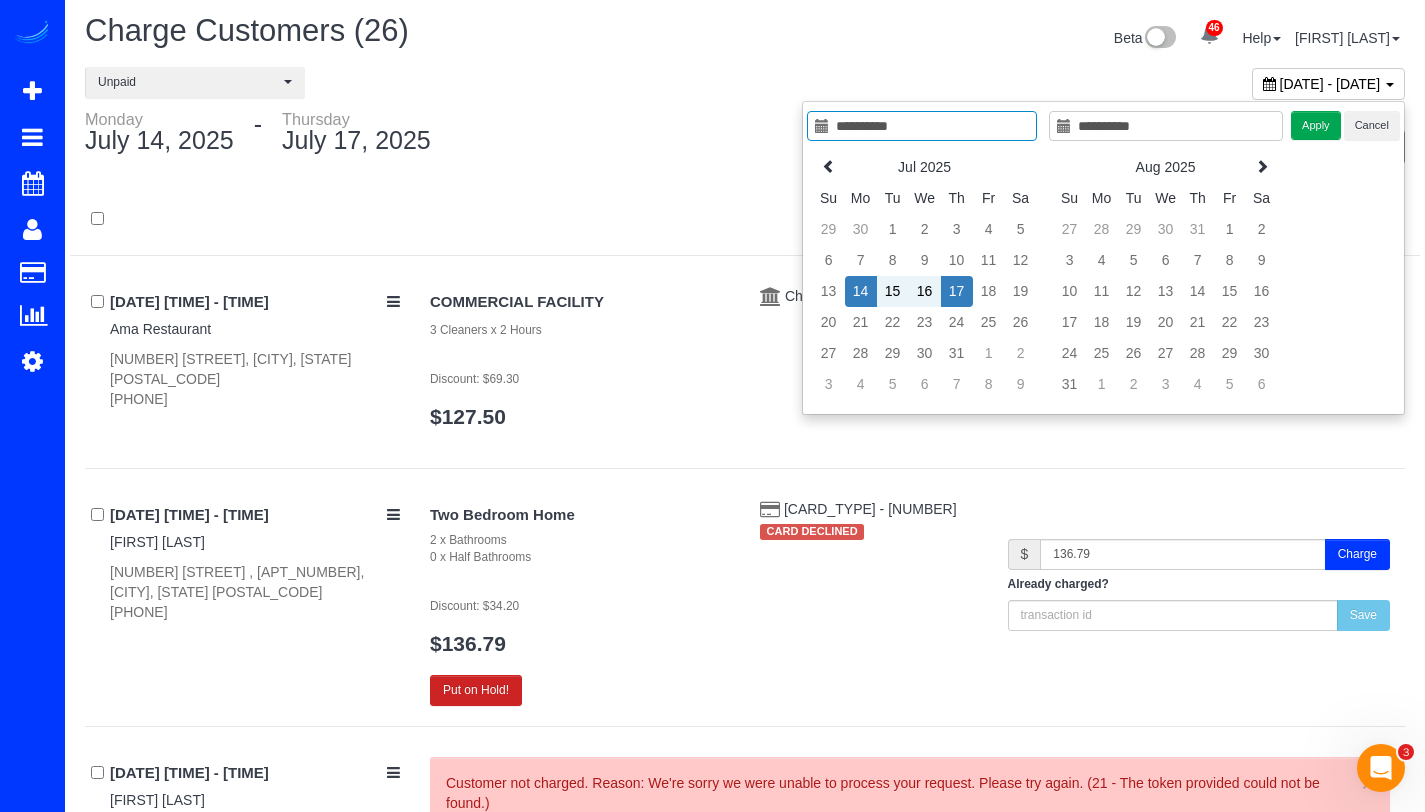 click on "17" at bounding box center [957, 291] 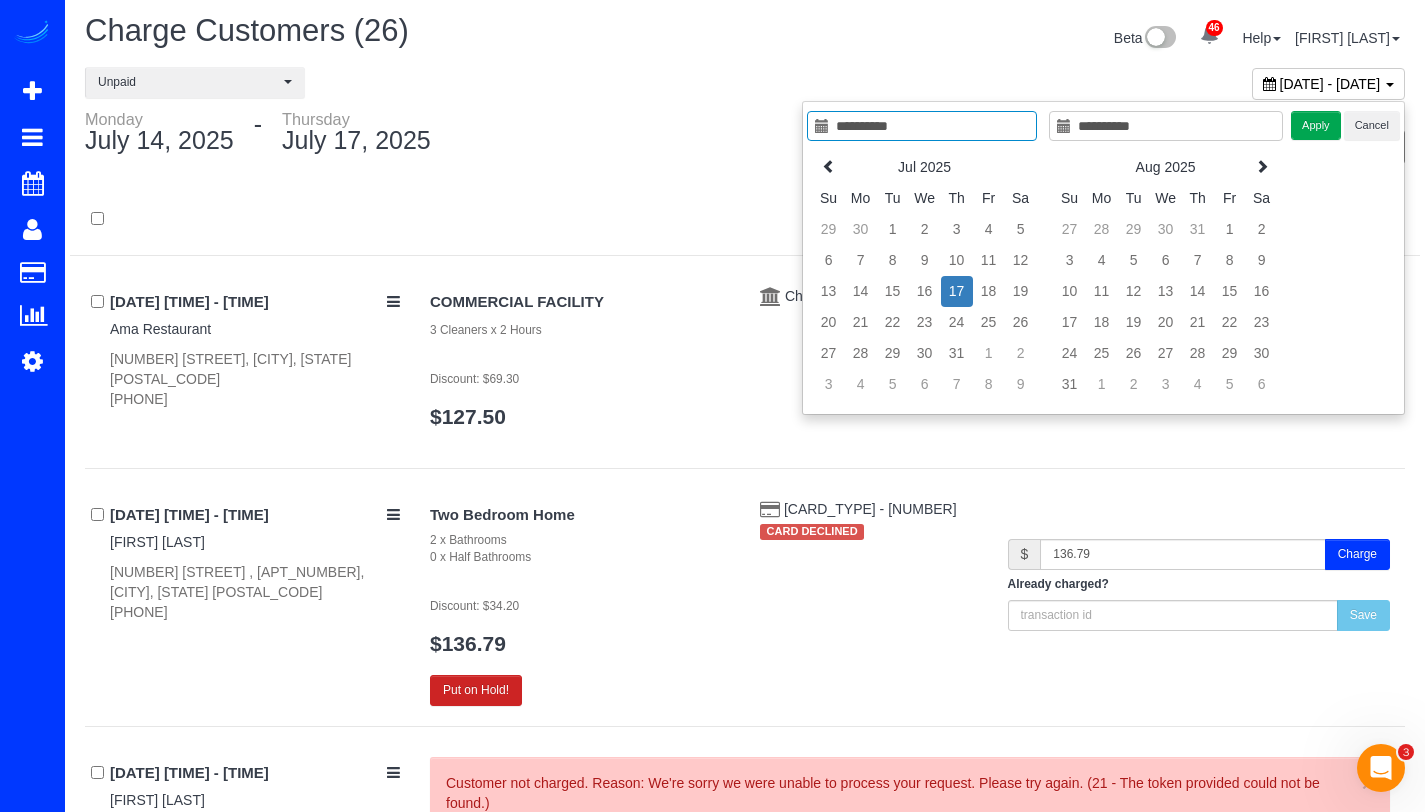 type on "**********" 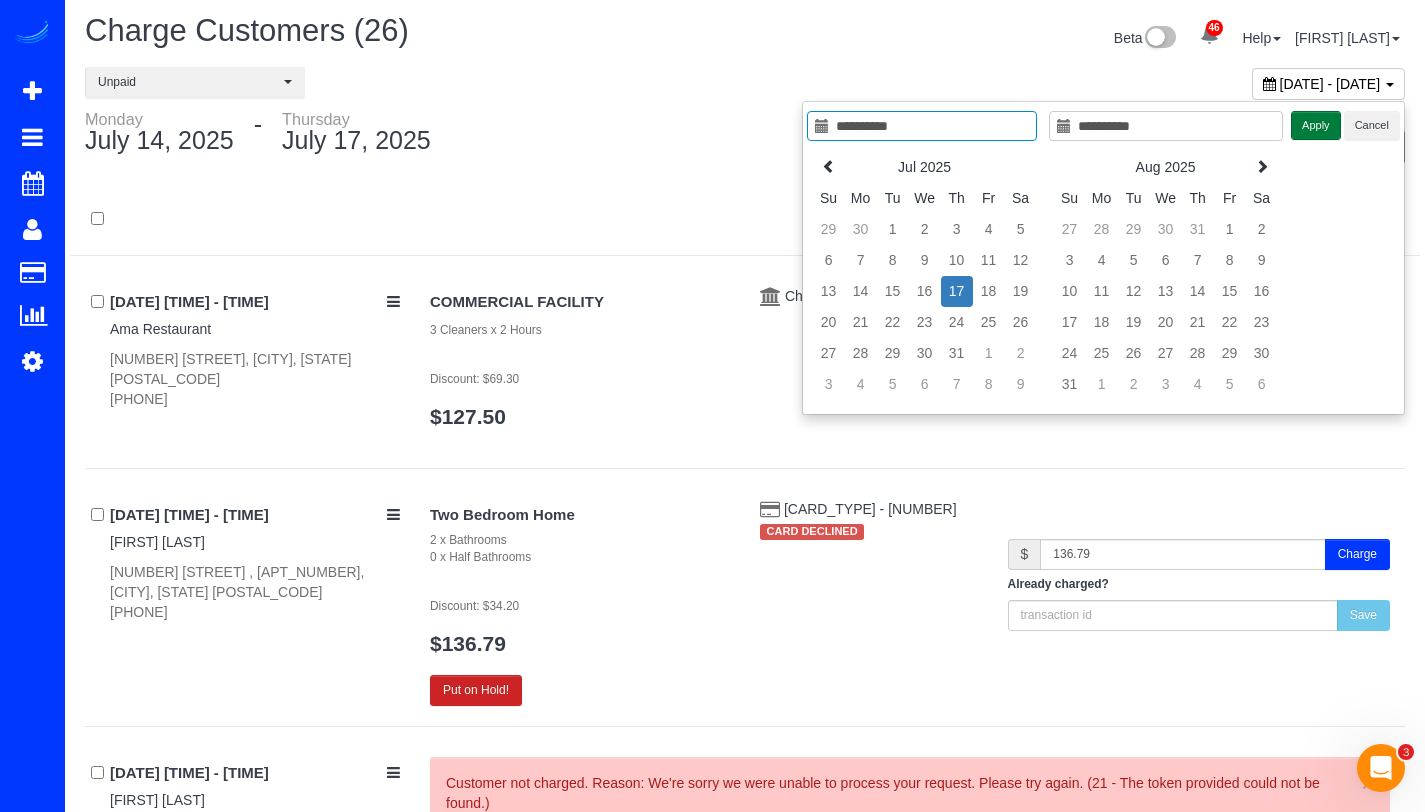 click on "Apply" at bounding box center (1316, 125) 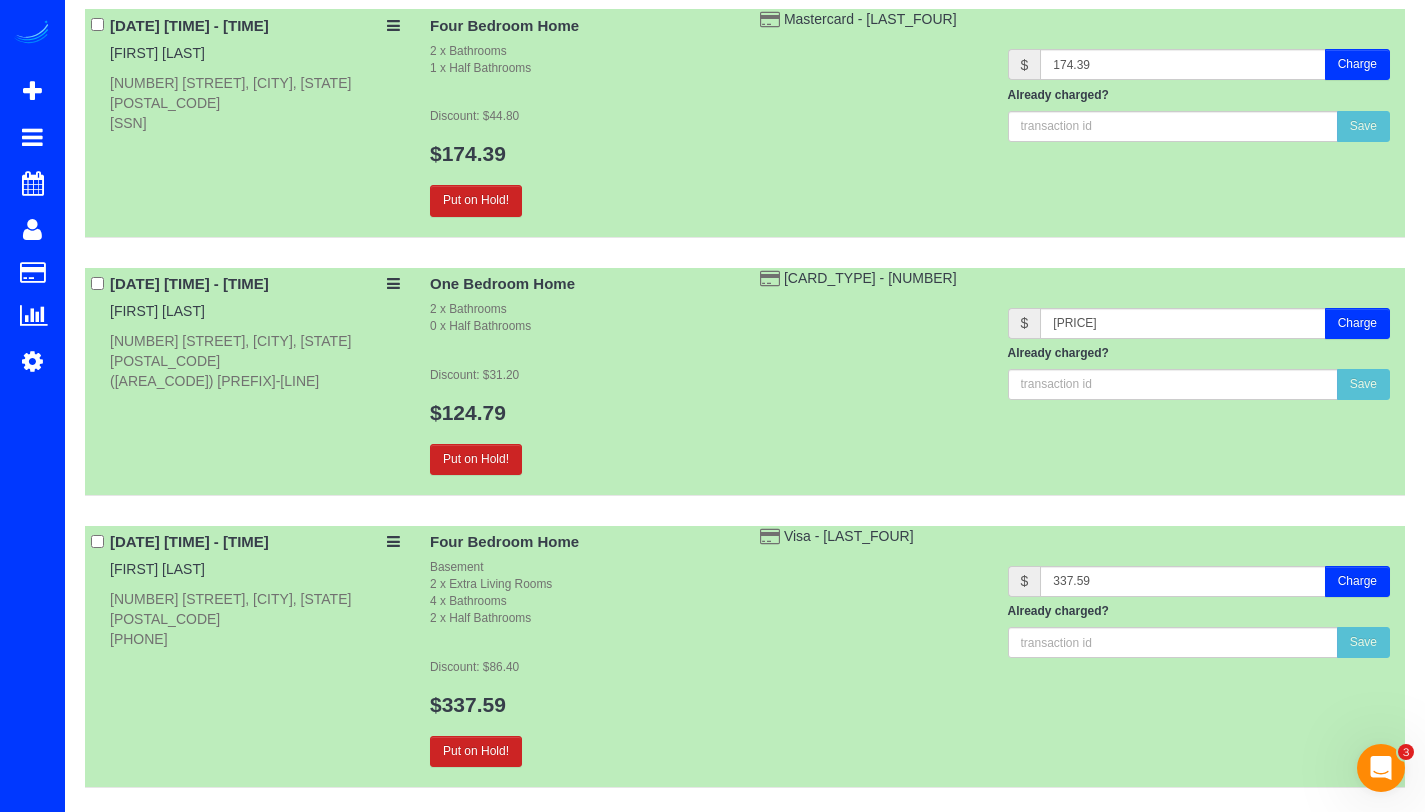 scroll, scrollTop: 0, scrollLeft: 0, axis: both 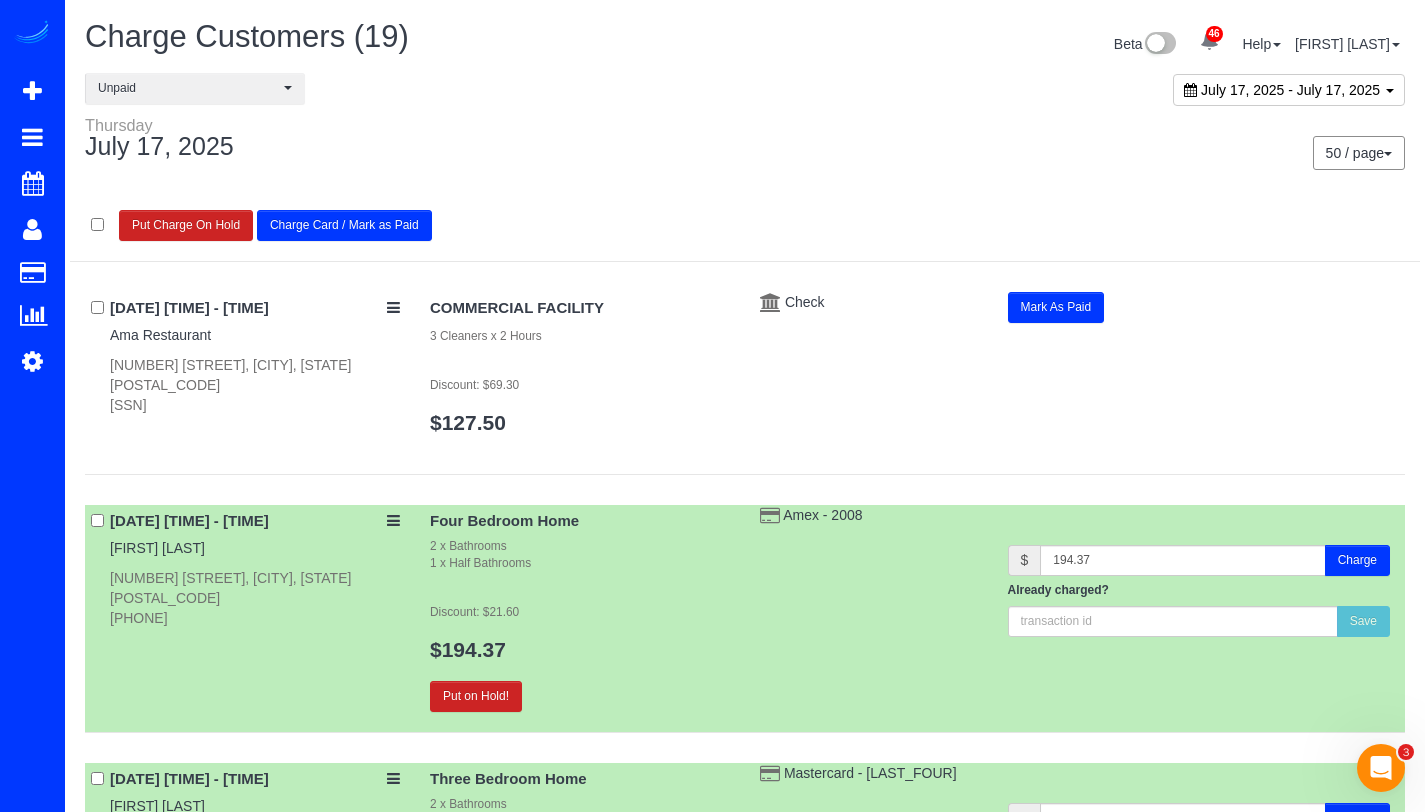click on "Charge Card / Mark as Paid" at bounding box center [344, 225] 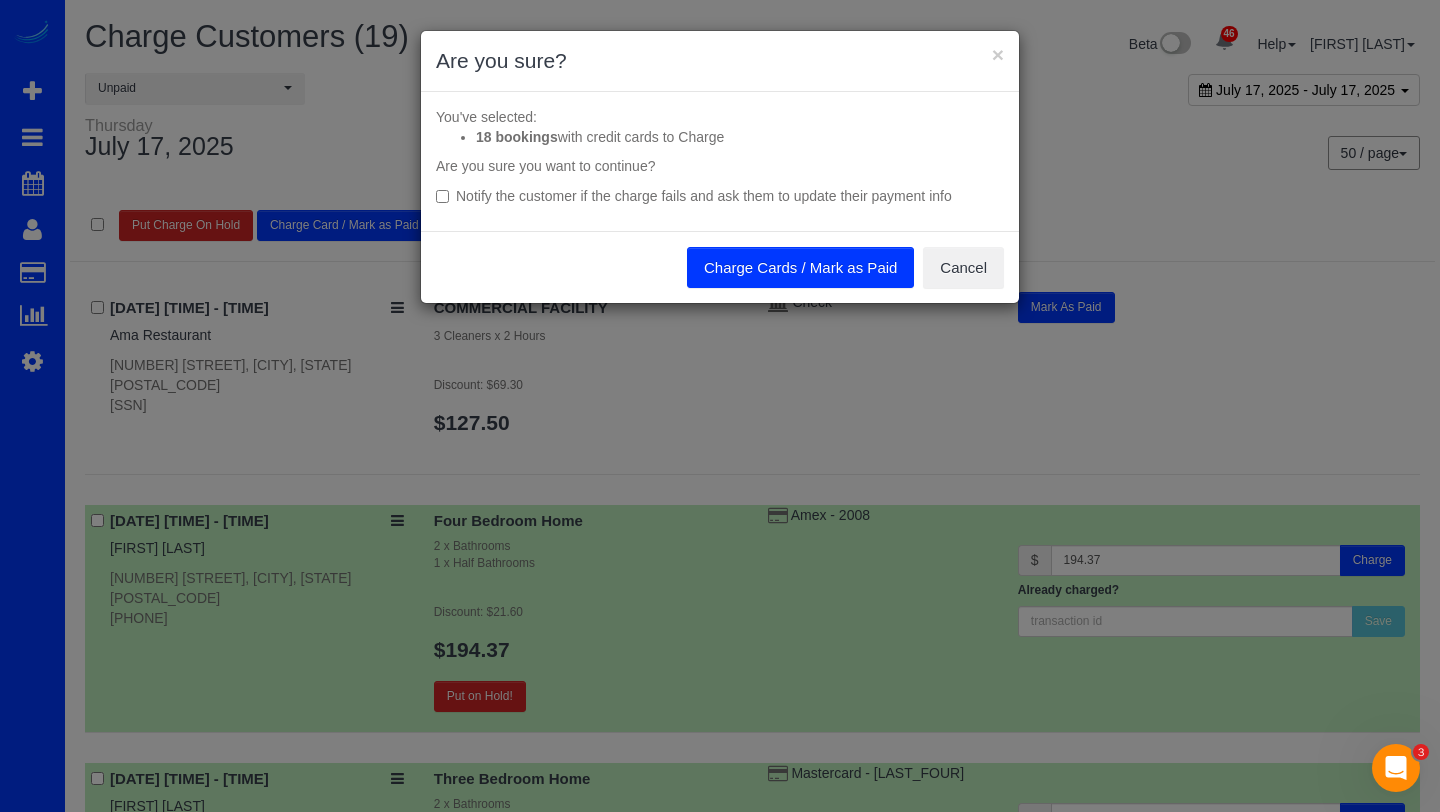 click on "Charge Cards / Mark as Paid" at bounding box center [800, 268] 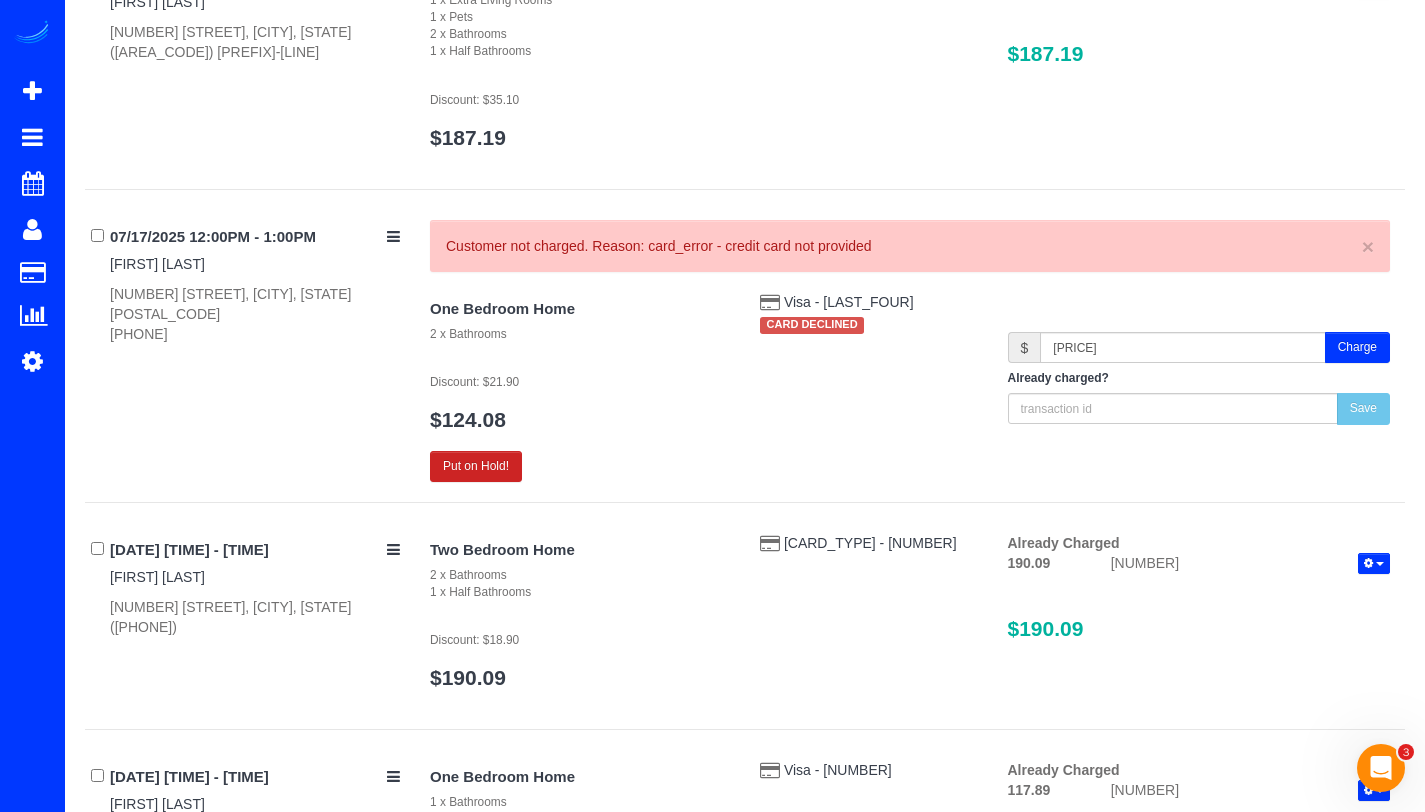 scroll, scrollTop: 2825, scrollLeft: 0, axis: vertical 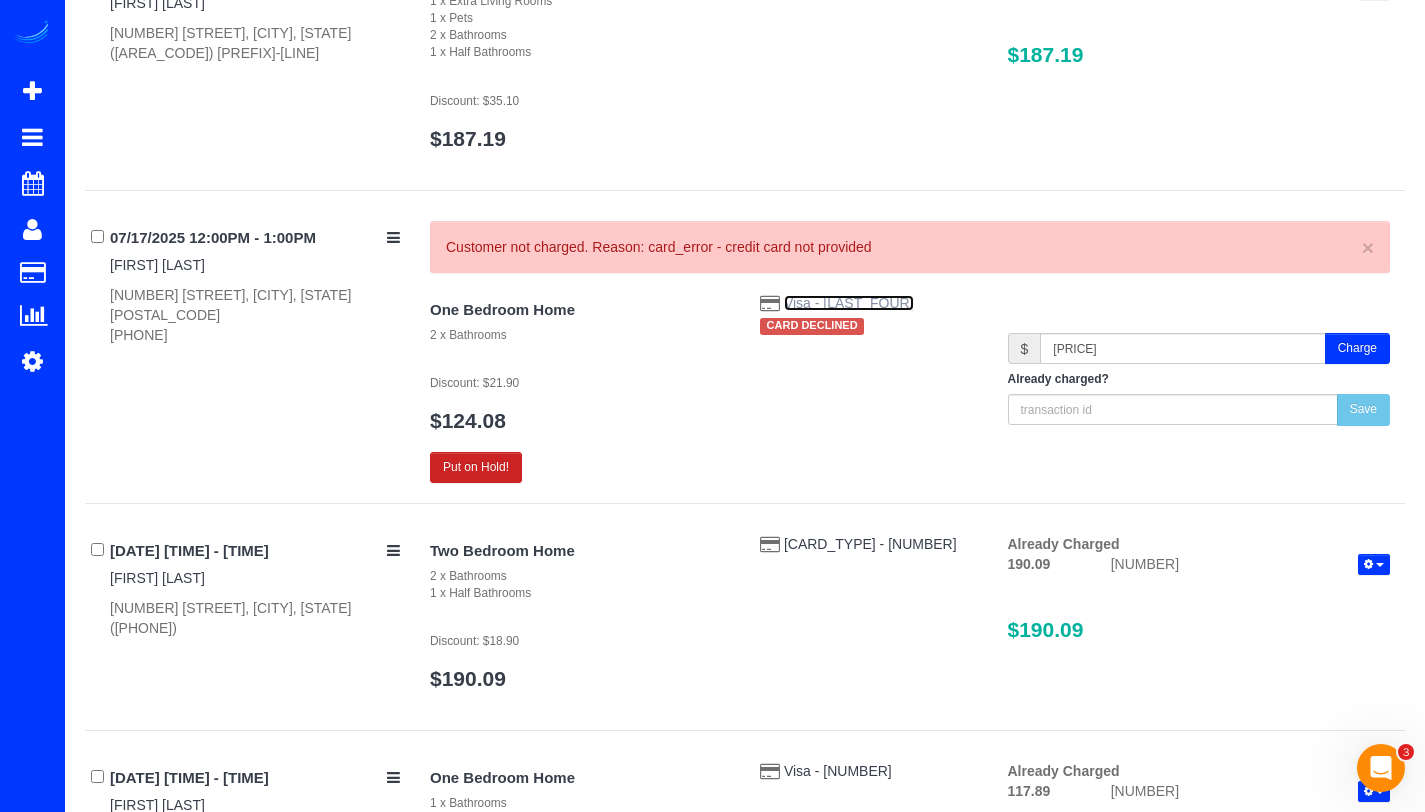 click on "Visa - [LAST_FOUR]" at bounding box center (849, 303) 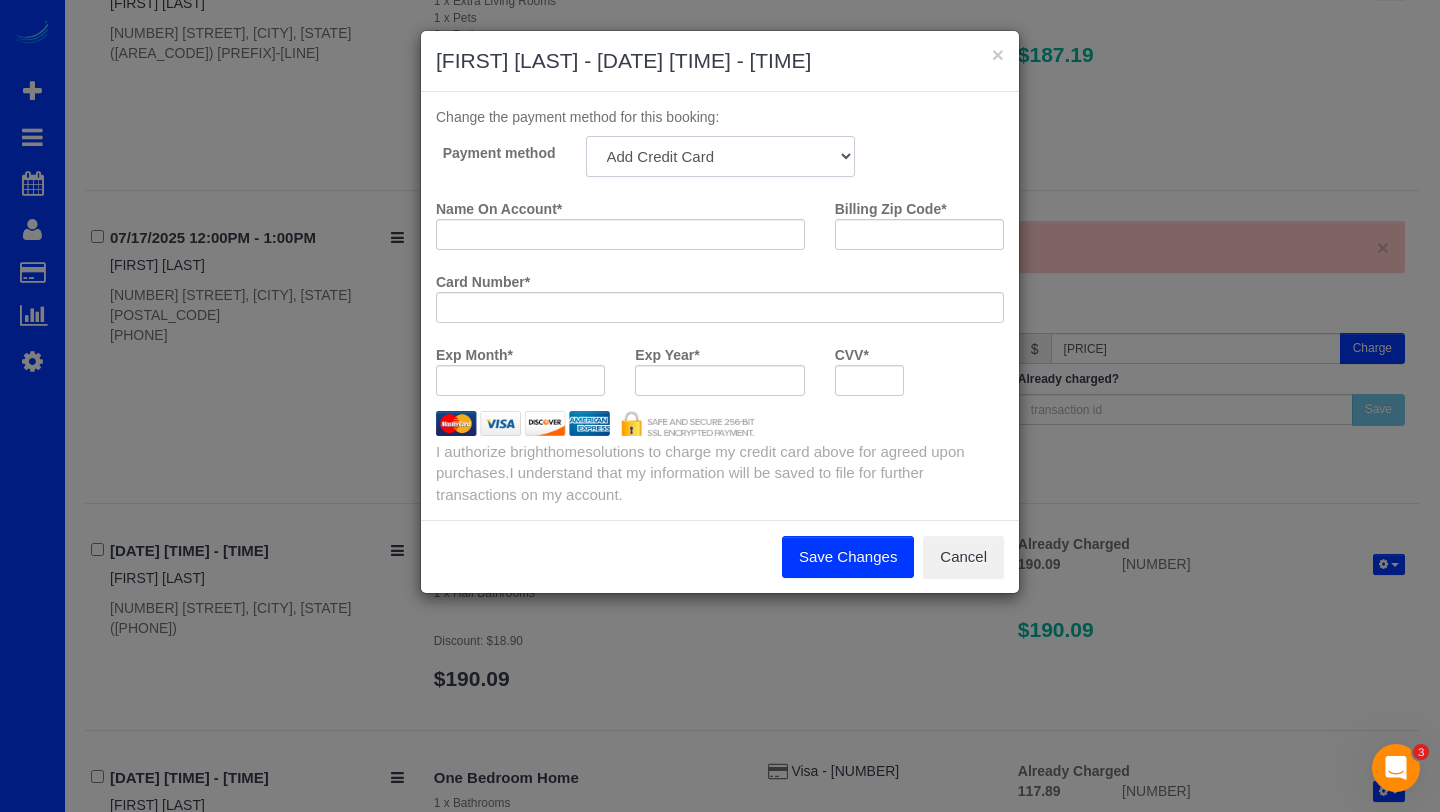 click on "[CARD_TYPE] - [NUMBER] - [MM]/[YYYY] (Default) Add Credit Card ─────────────── Cash Check Paypal" at bounding box center (720, 156) 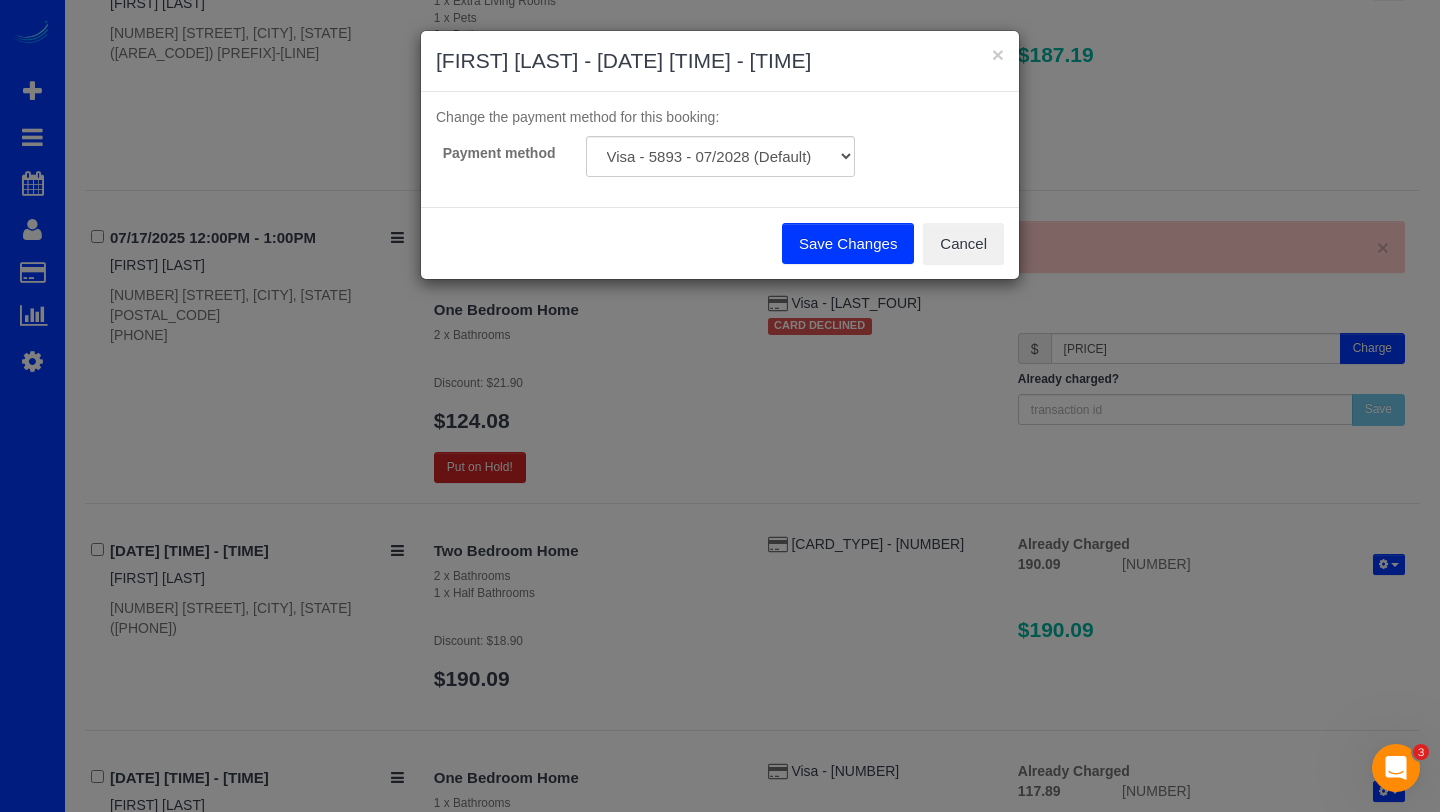 click on "Save Changes" at bounding box center [848, 244] 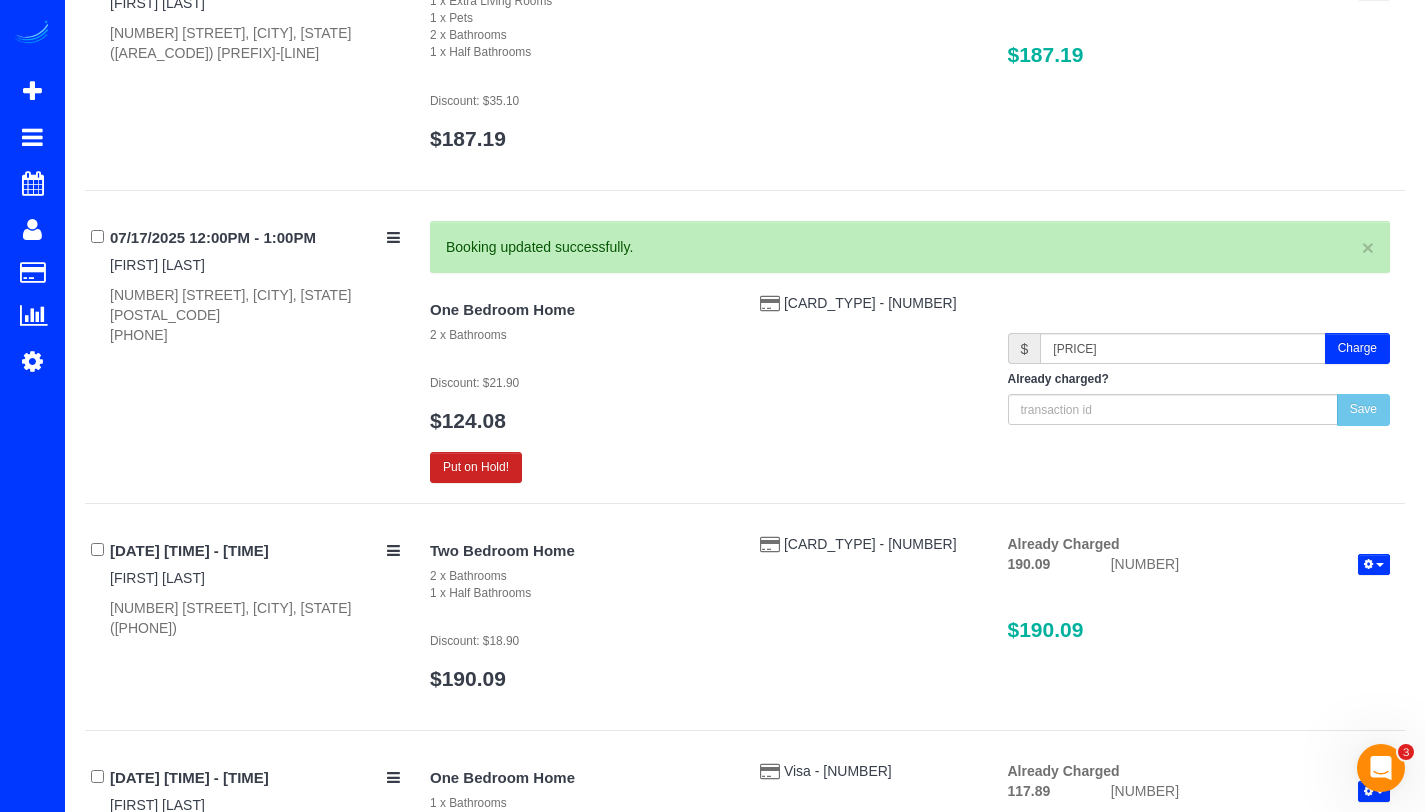 click on "Charge" at bounding box center (1357, 348) 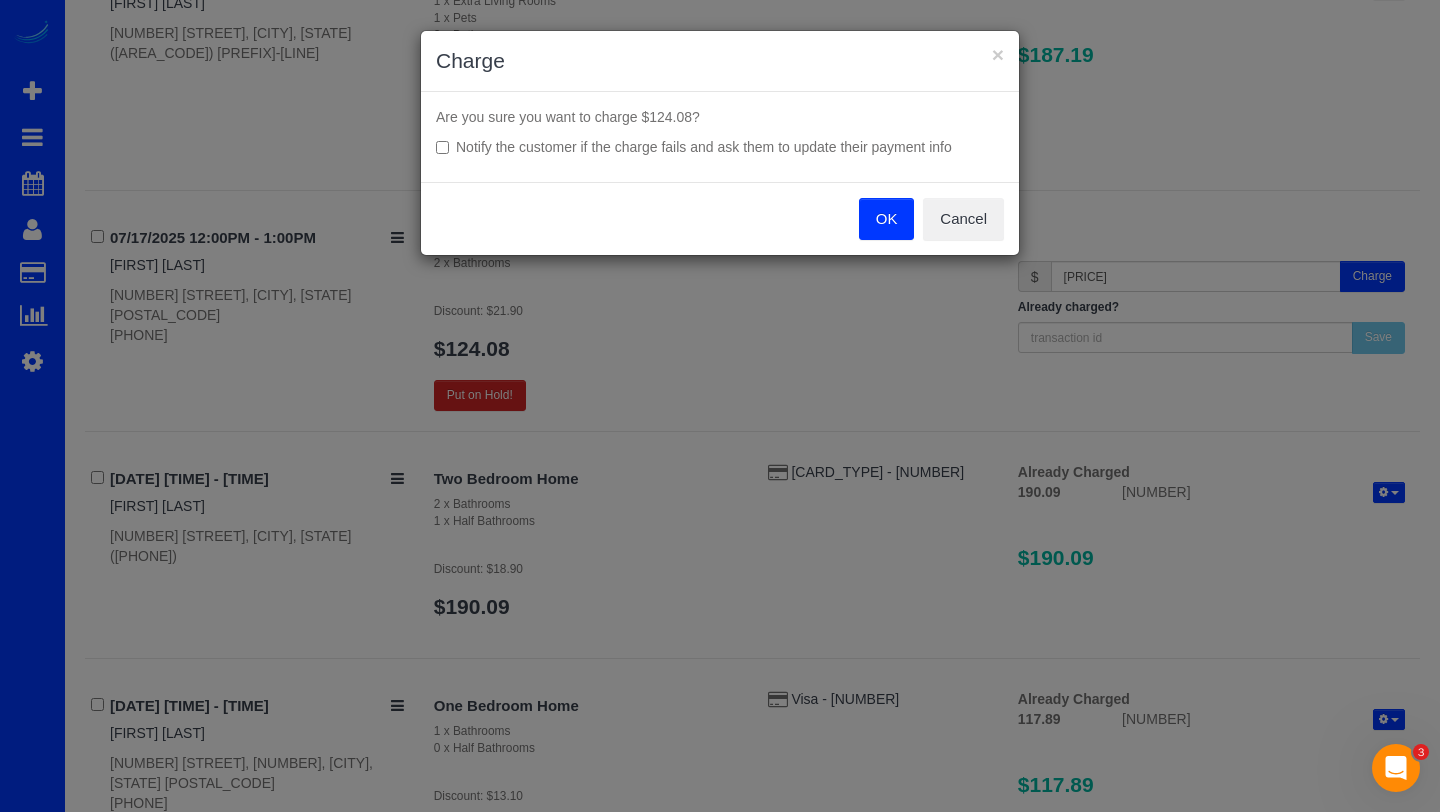 click on "OK" at bounding box center [887, 219] 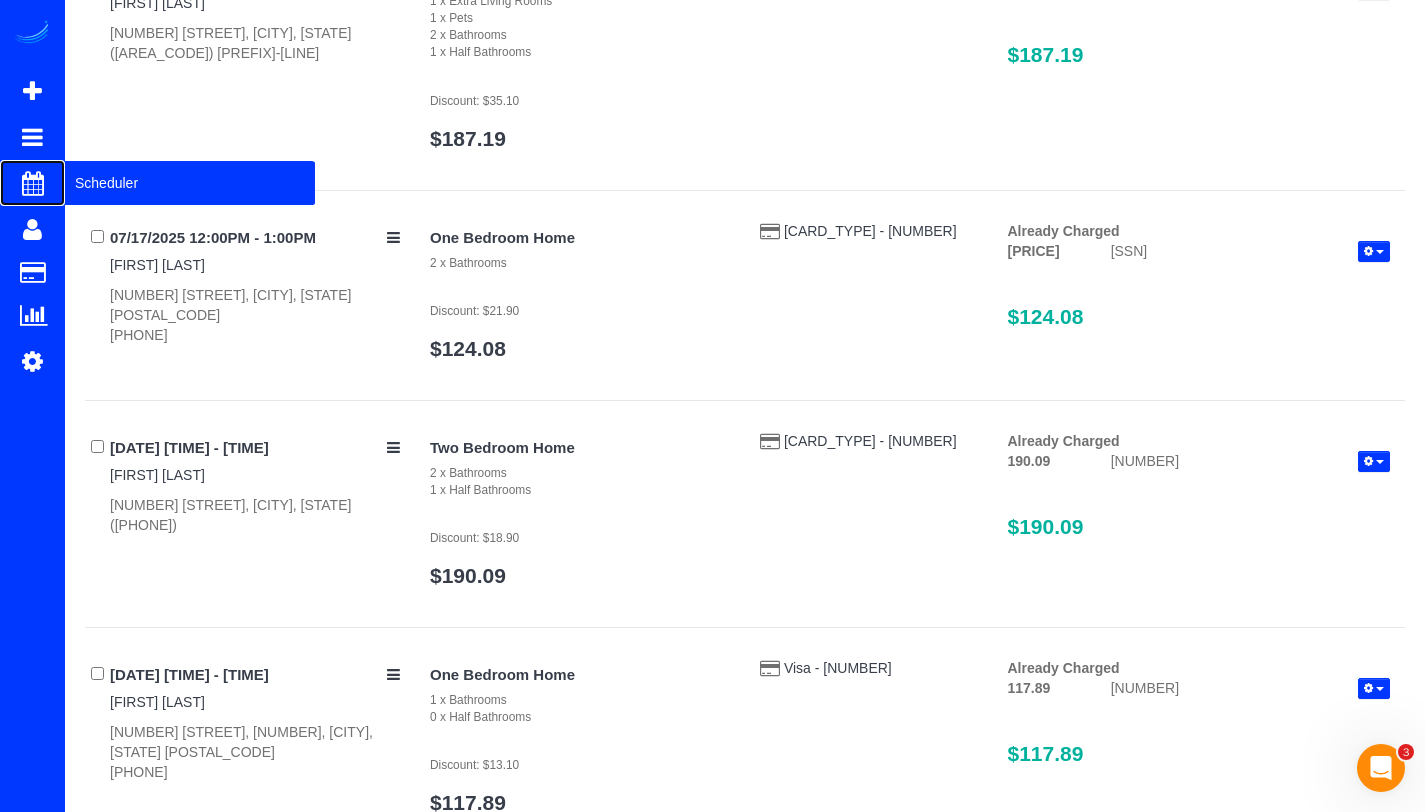 click on "Scheduler" at bounding box center [190, 183] 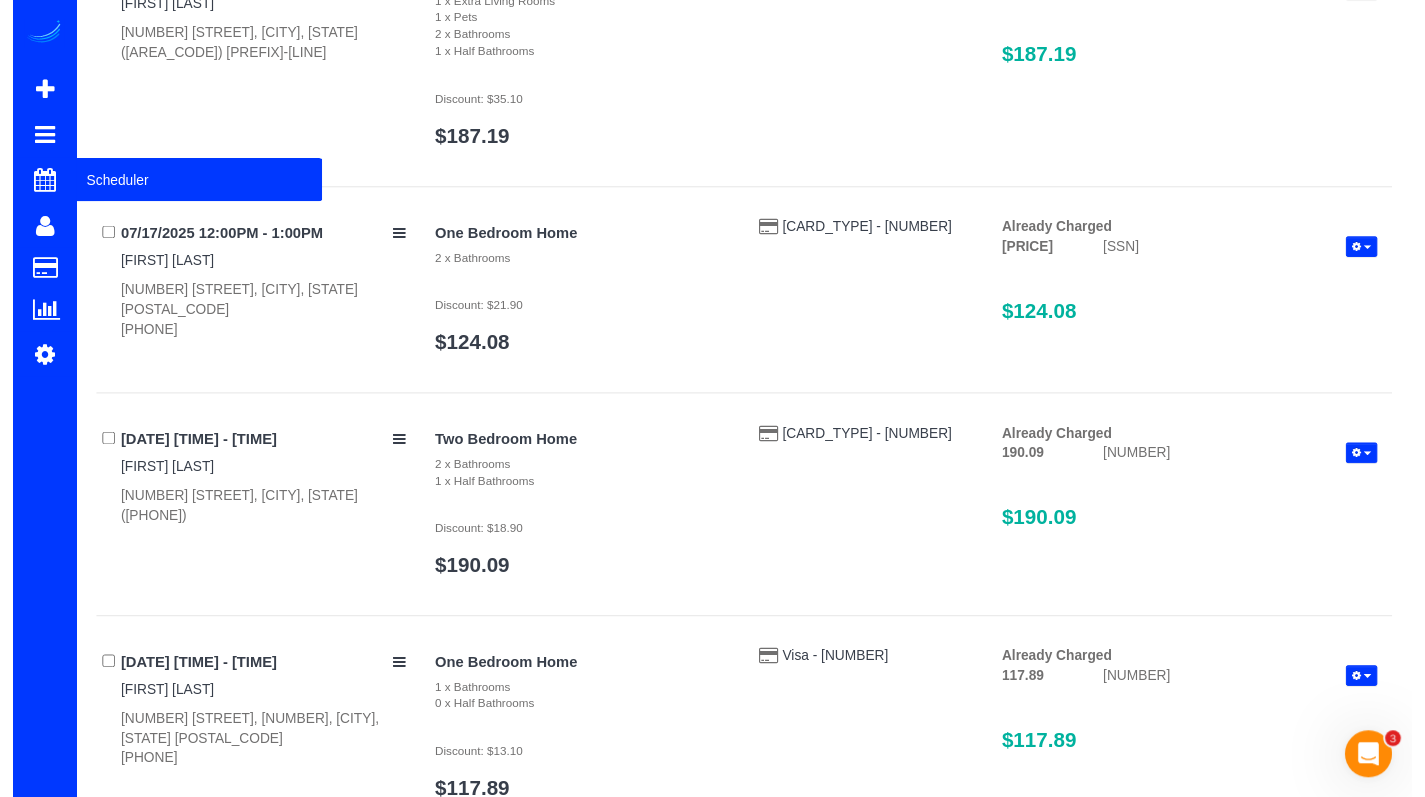 scroll, scrollTop: 0, scrollLeft: 0, axis: both 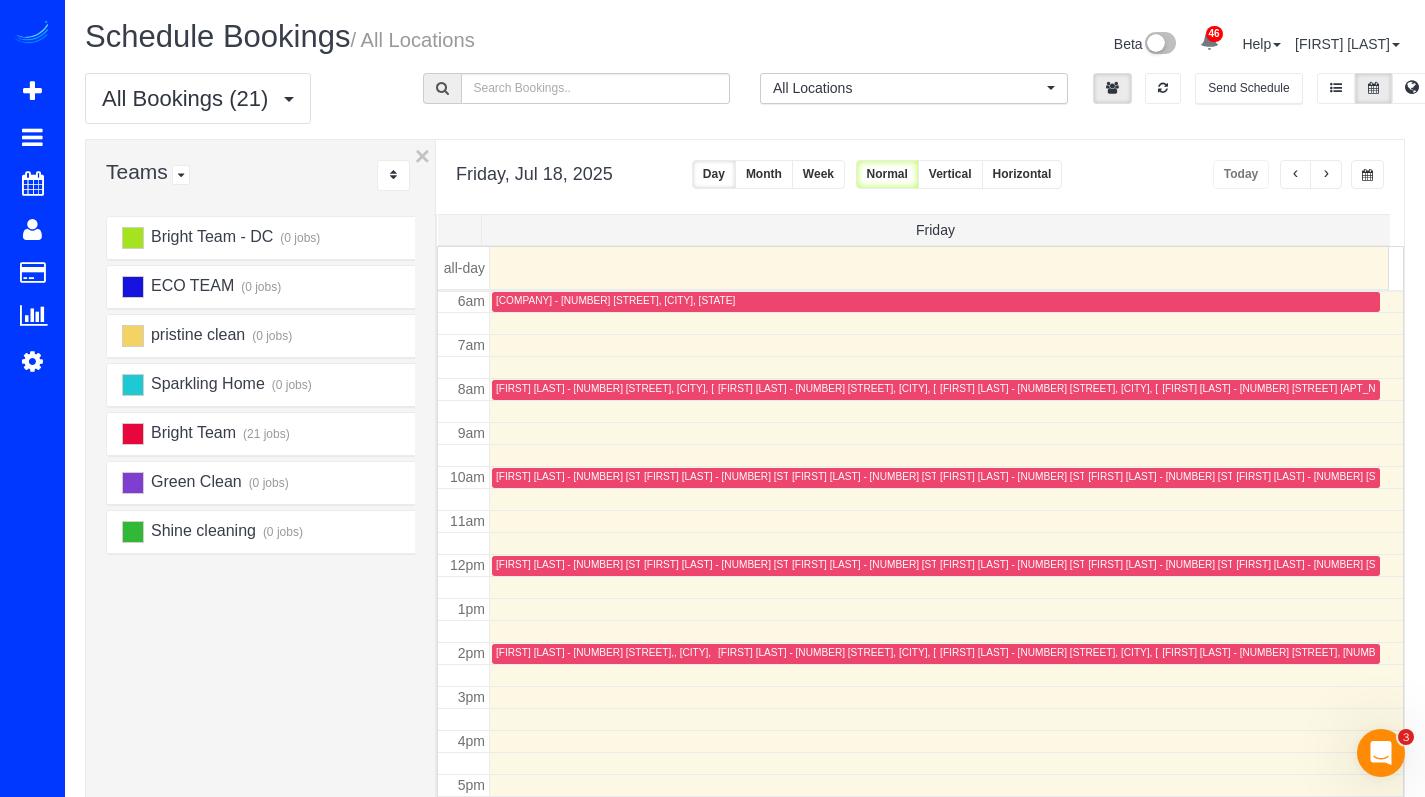 click on "Week" at bounding box center [818, 174] 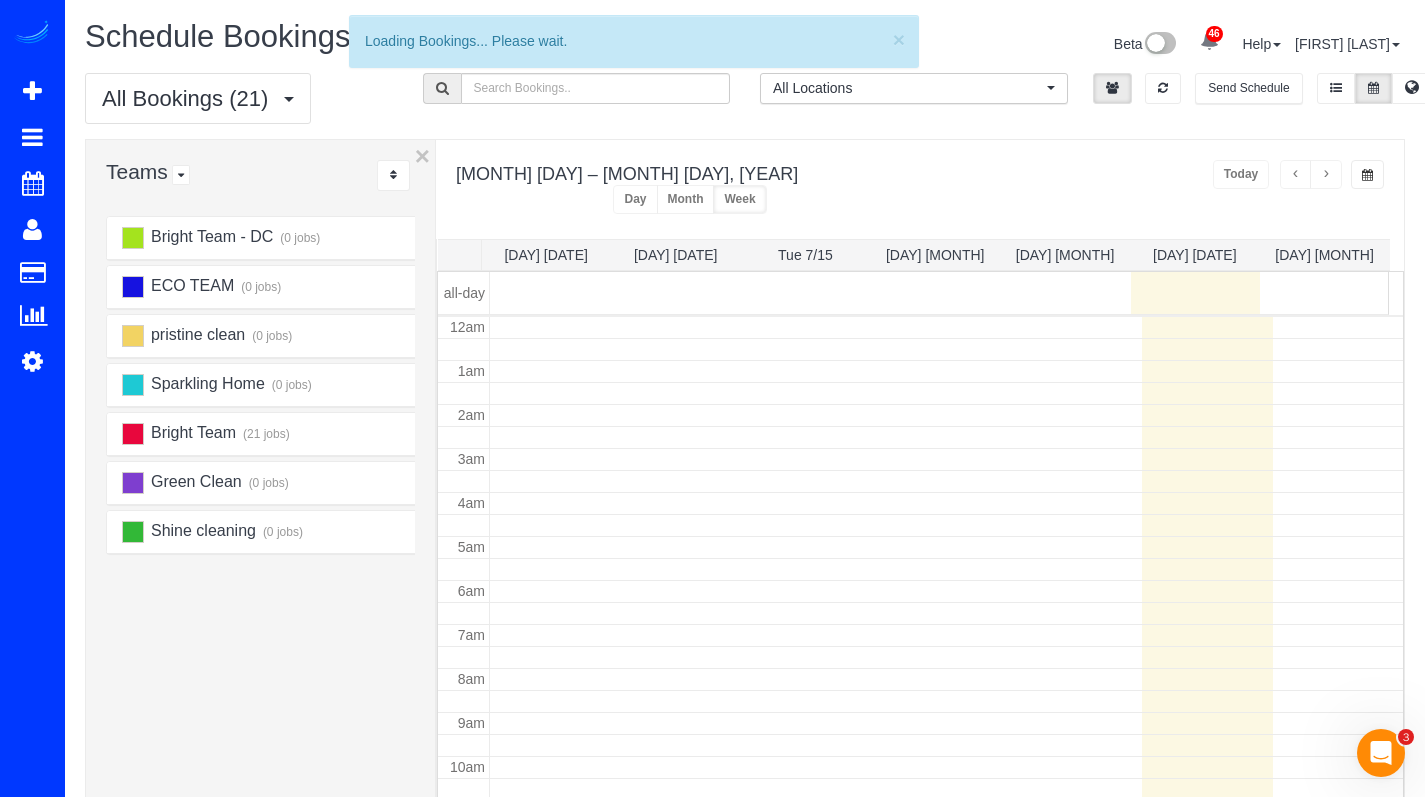 scroll, scrollTop: 265, scrollLeft: 0, axis: vertical 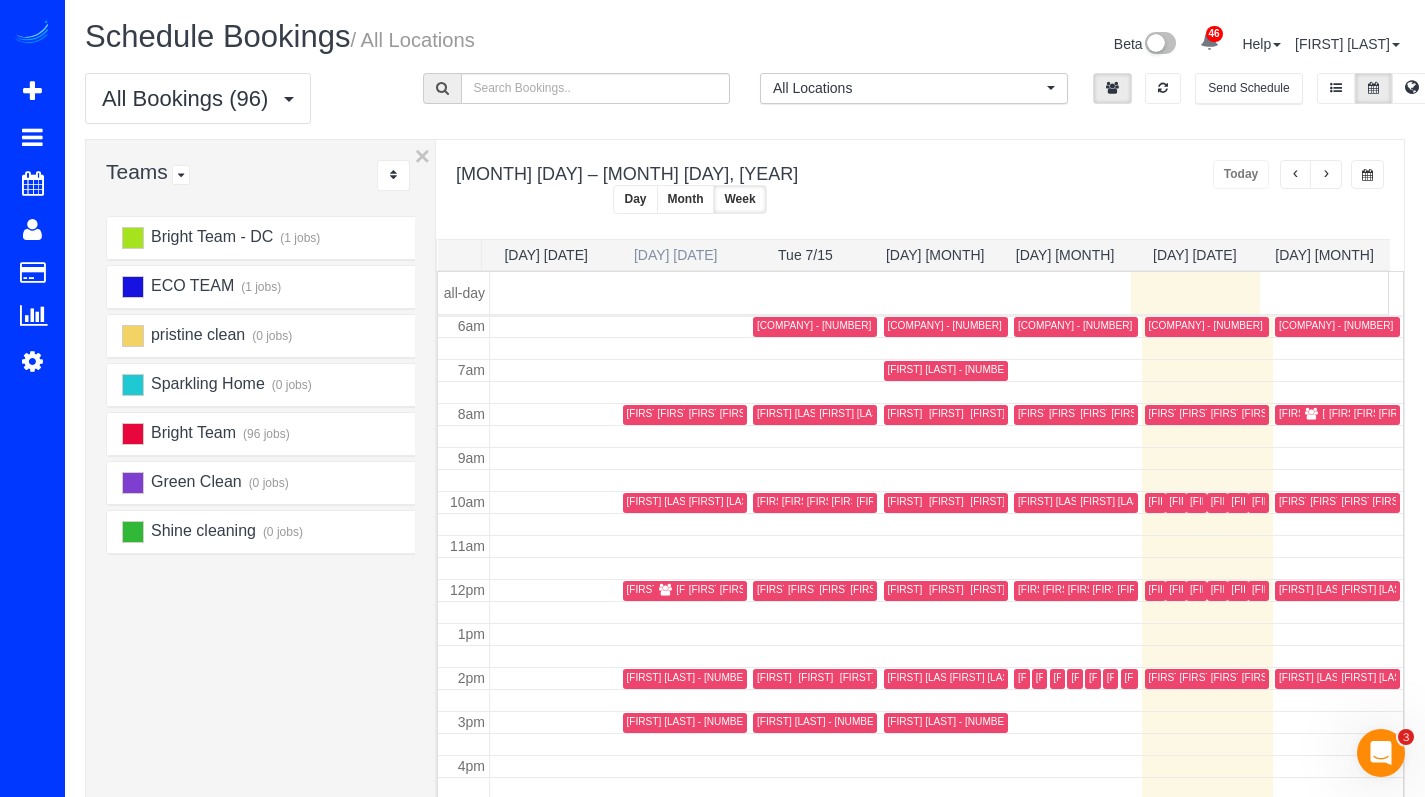 click on "[DAY] [DATE]" at bounding box center (676, 255) 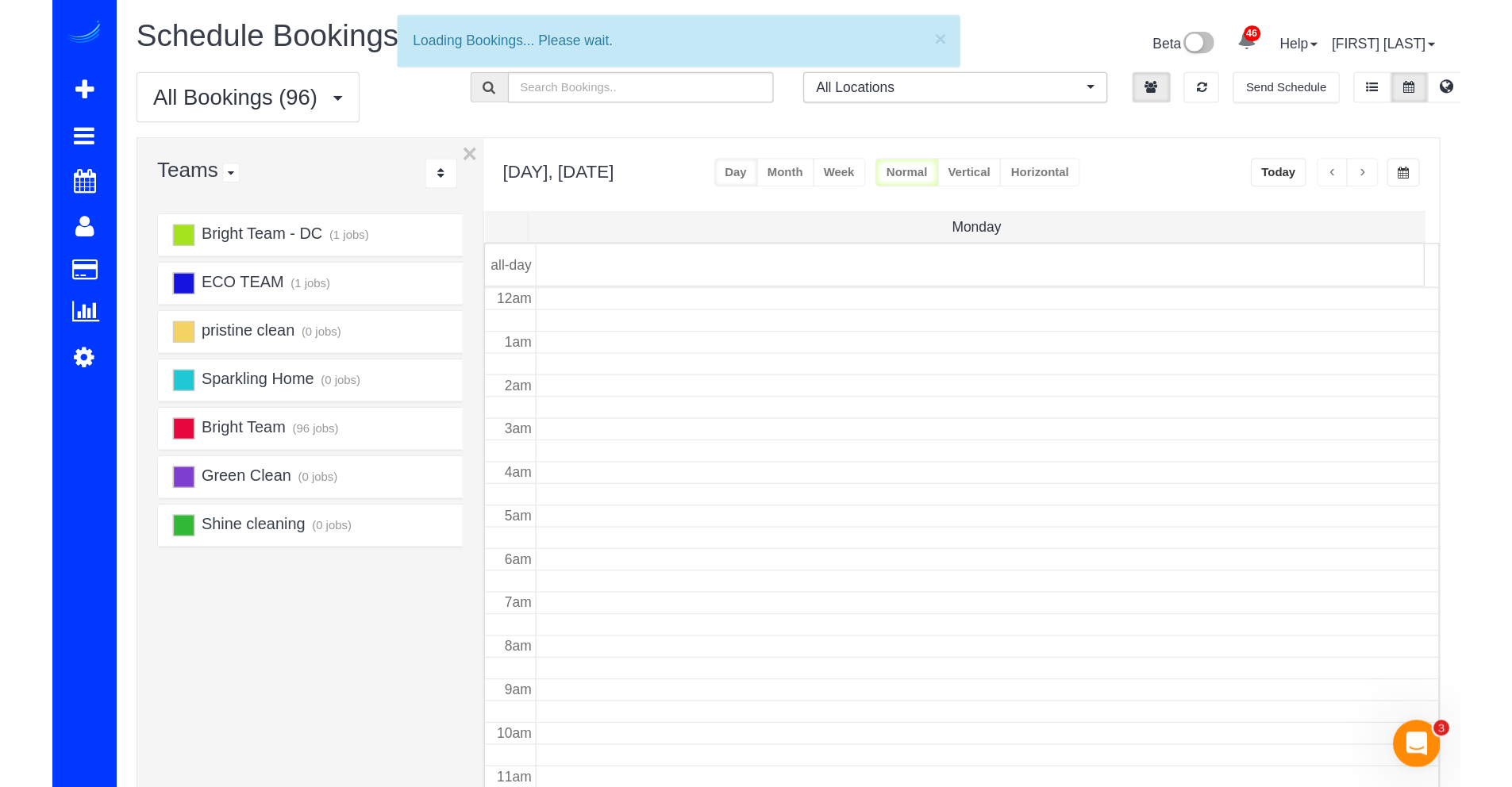 scroll, scrollTop: 210, scrollLeft: 0, axis: vertical 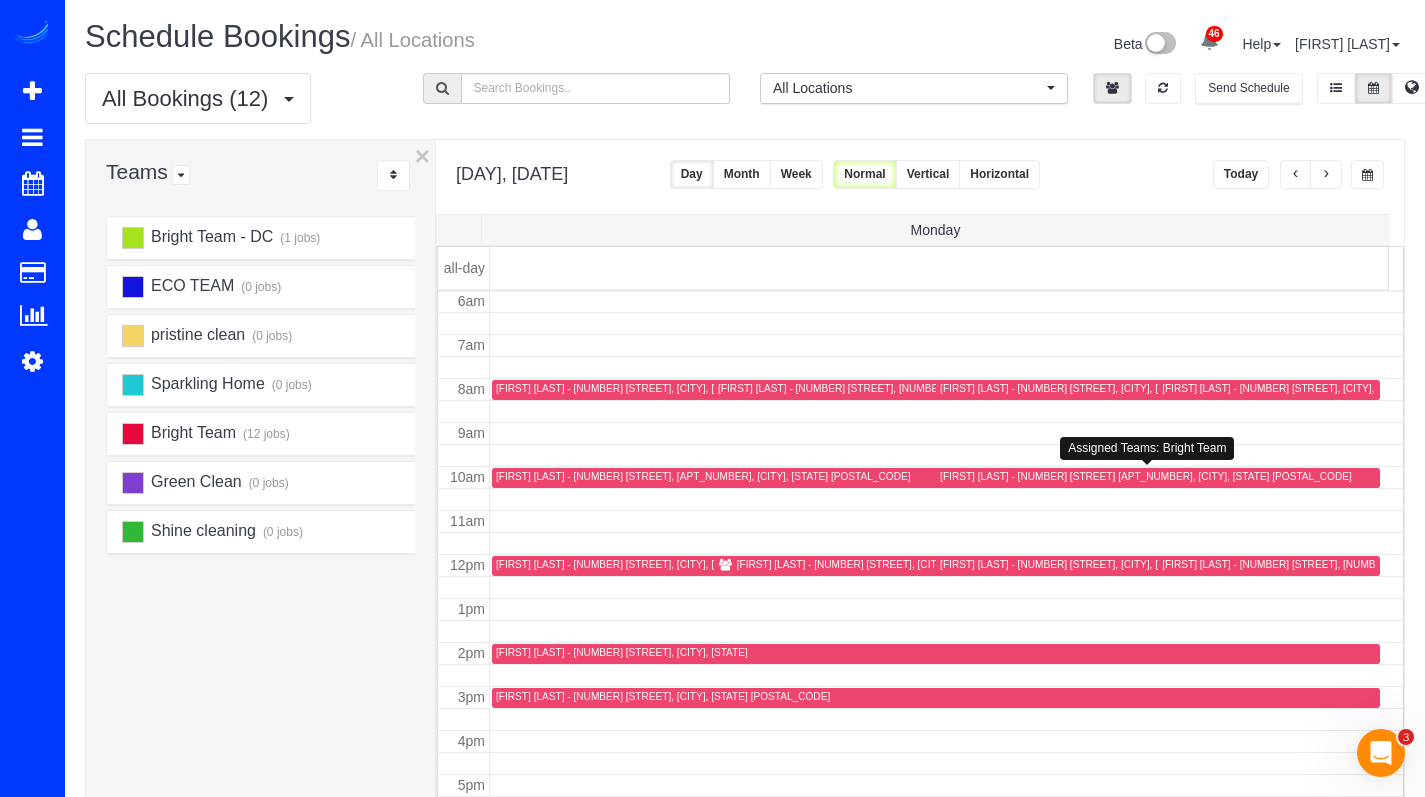 click on "[FIRST] [LAST] - [NUMBER] [STREET] [APT_NUMBER], [CITY], [STATE] [POSTAL_CODE]" at bounding box center (1146, 476) 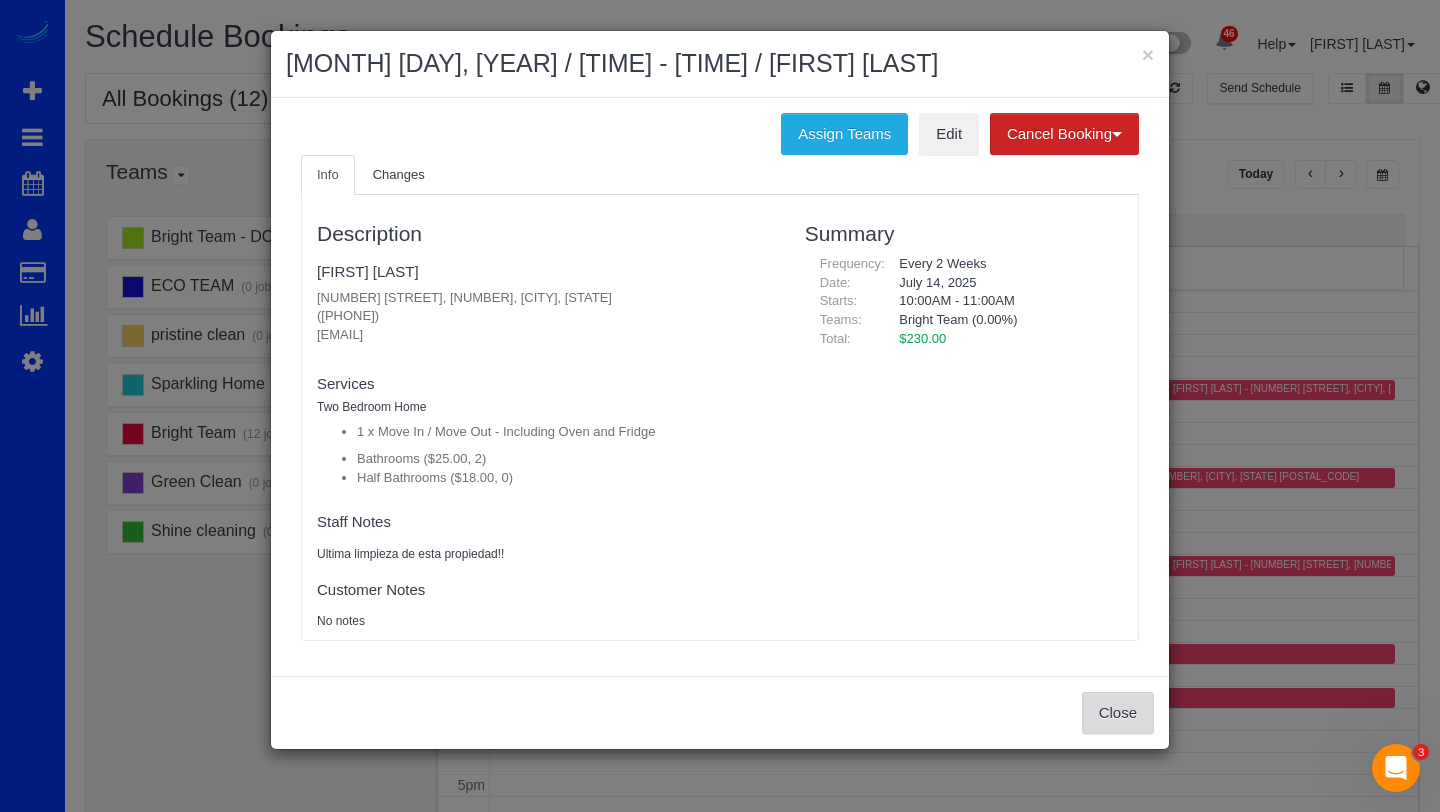 click on "Close" at bounding box center [1118, 713] 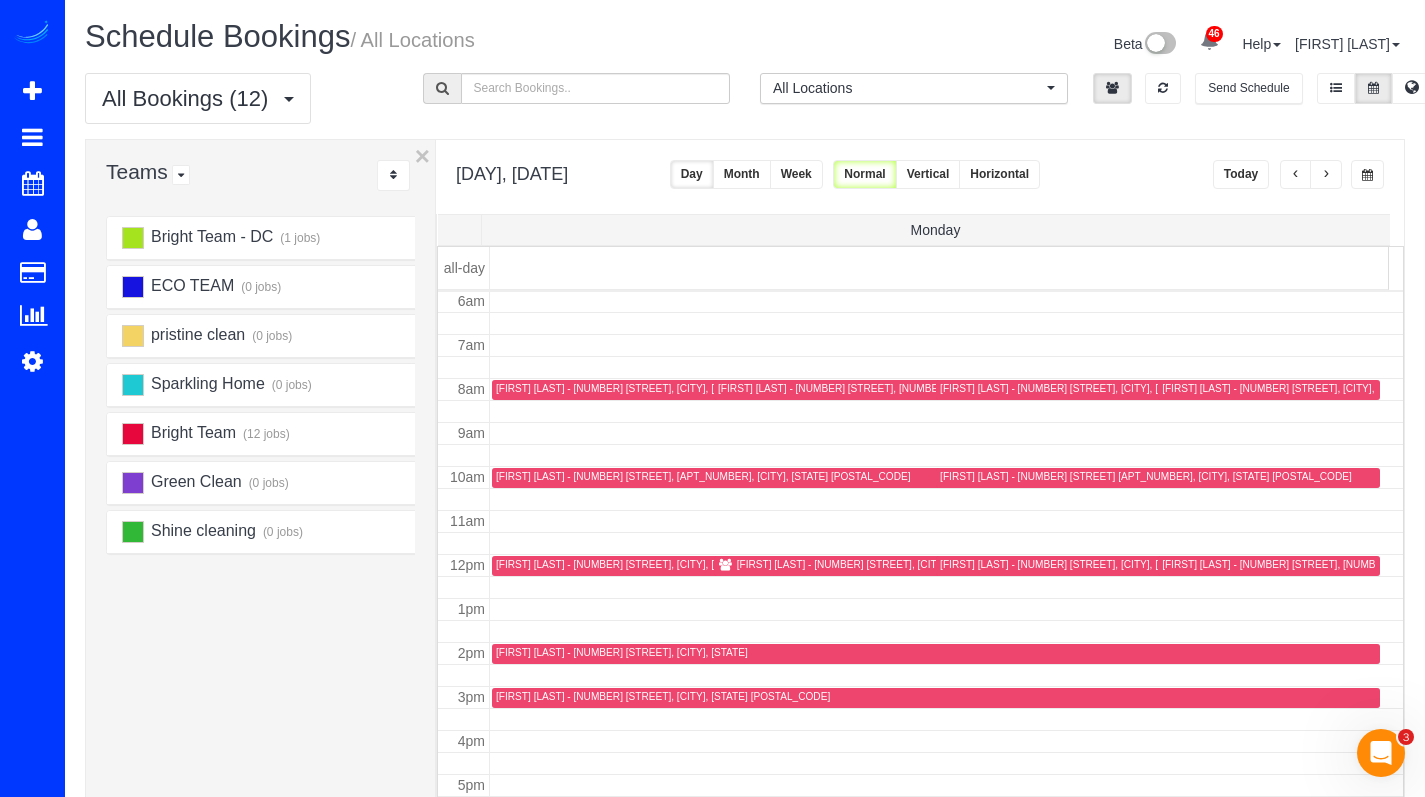 click on "[FIRST] [LAST] - [NUMBER] [STREET], [CITY], [STATE]" at bounding box center (863, 564) 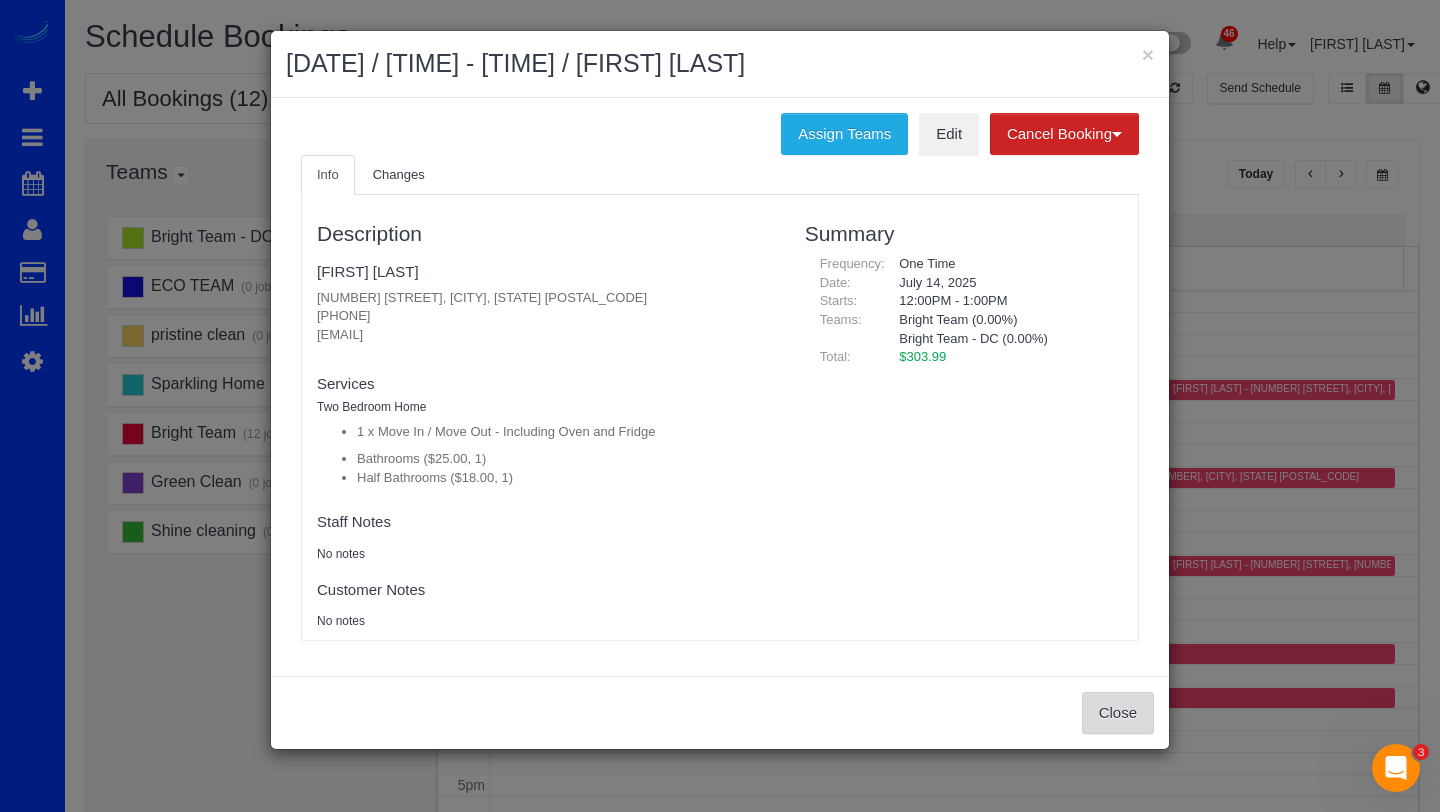 click on "Close" at bounding box center [1118, 713] 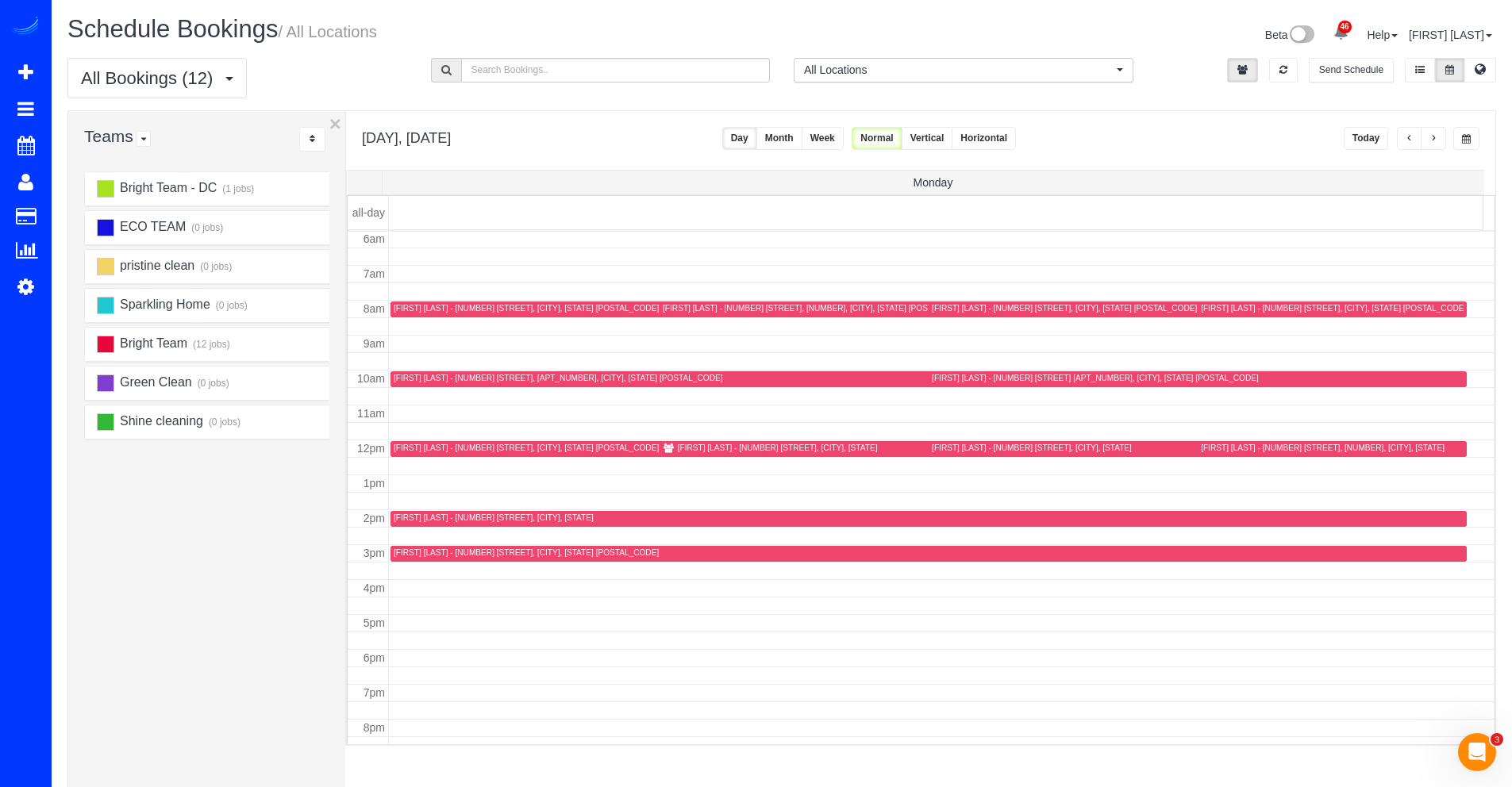 scroll, scrollTop: 210, scrollLeft: 0, axis: vertical 